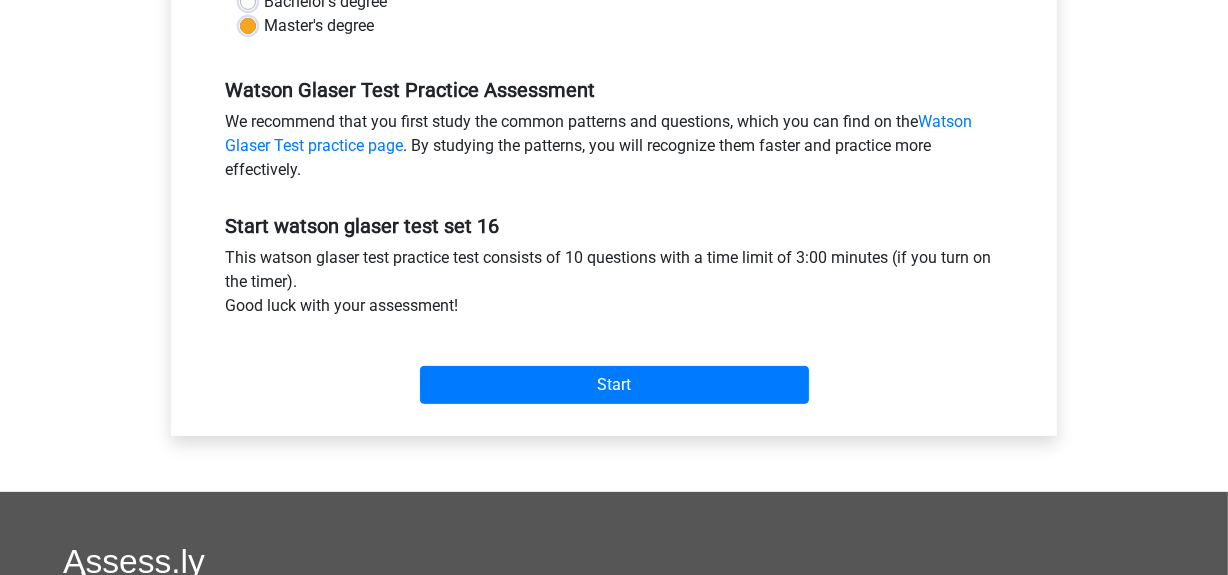 scroll, scrollTop: 561, scrollLeft: 0, axis: vertical 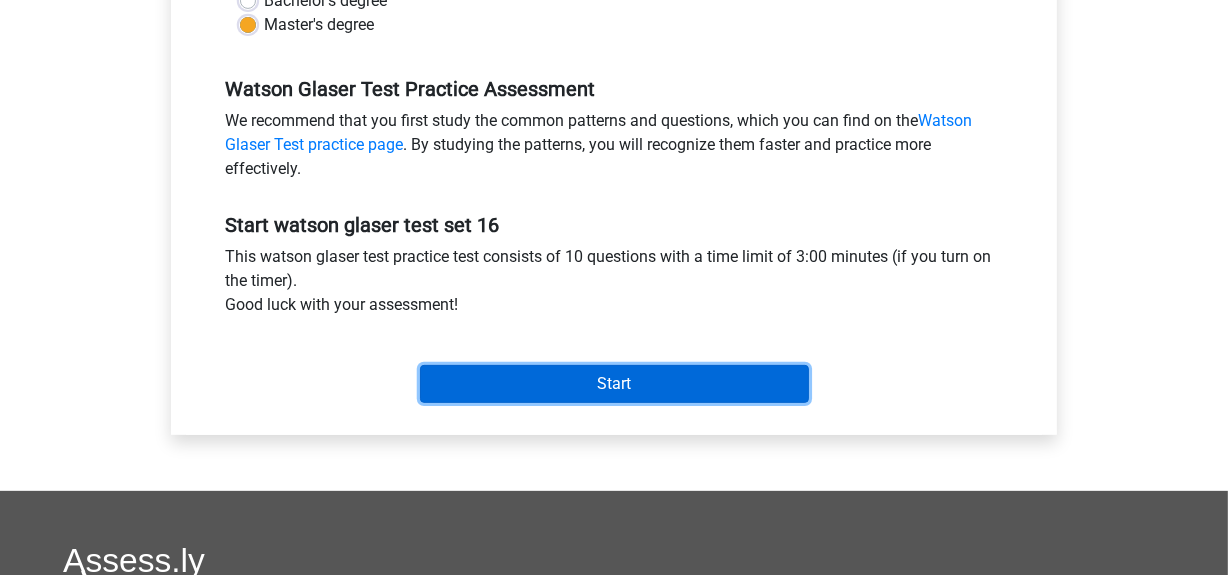 click on "Start" at bounding box center (614, 384) 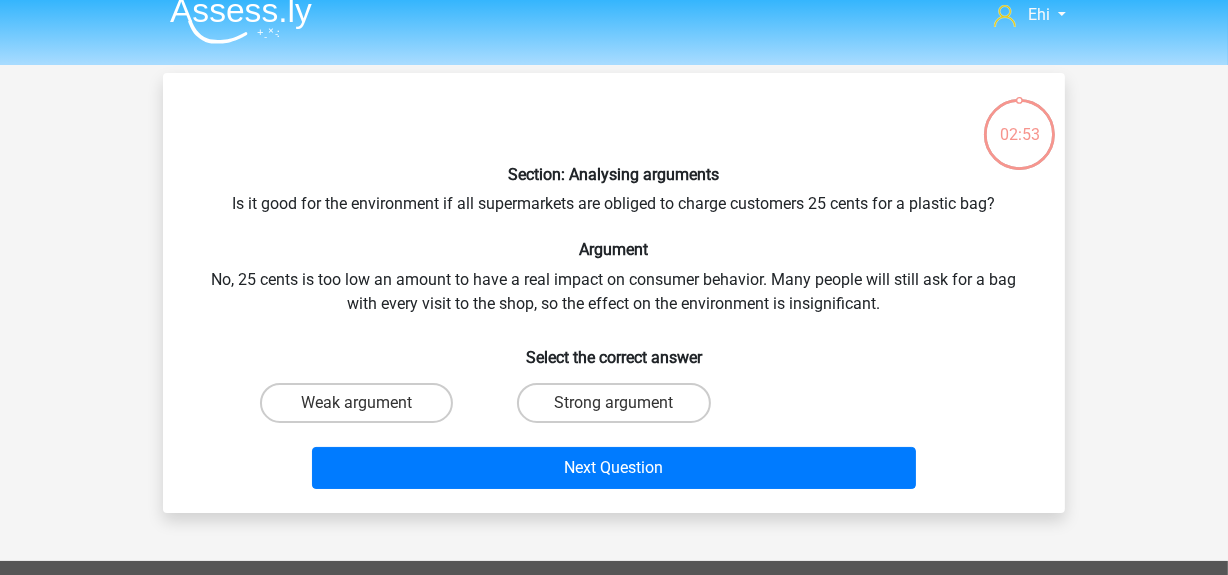 scroll, scrollTop: 20, scrollLeft: 0, axis: vertical 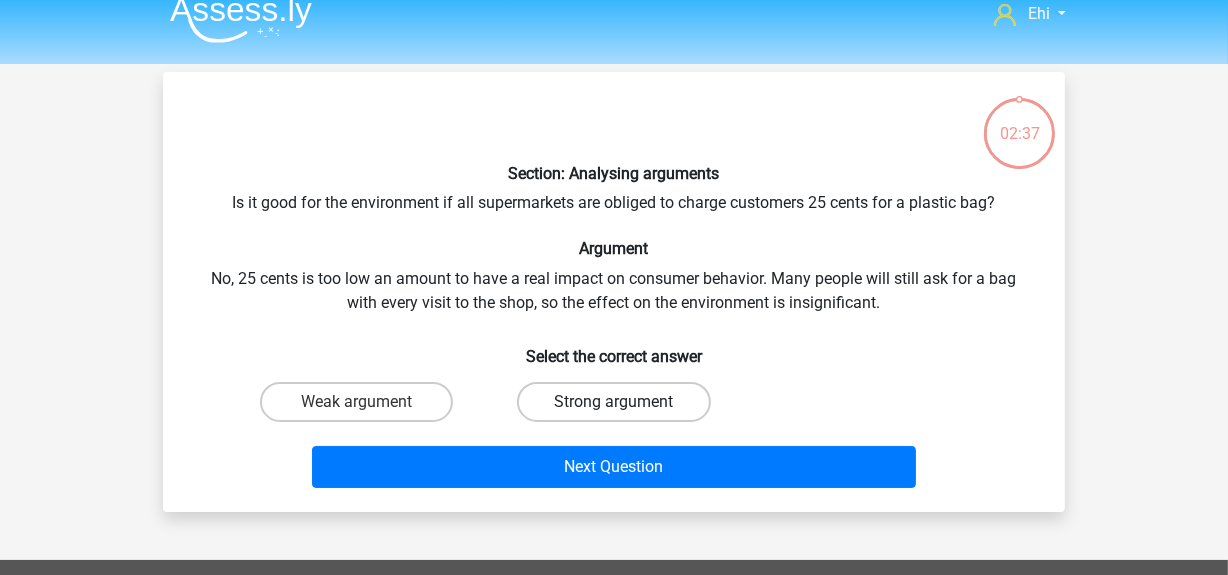 click on "Strong argument" at bounding box center [613, 402] 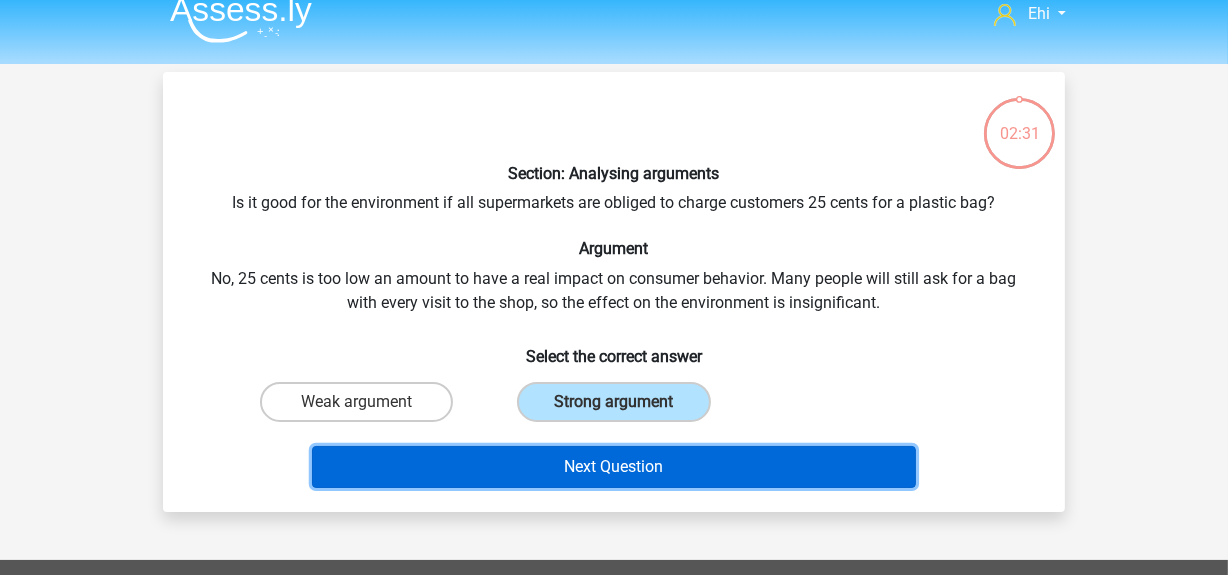 click on "Next Question" at bounding box center [614, 467] 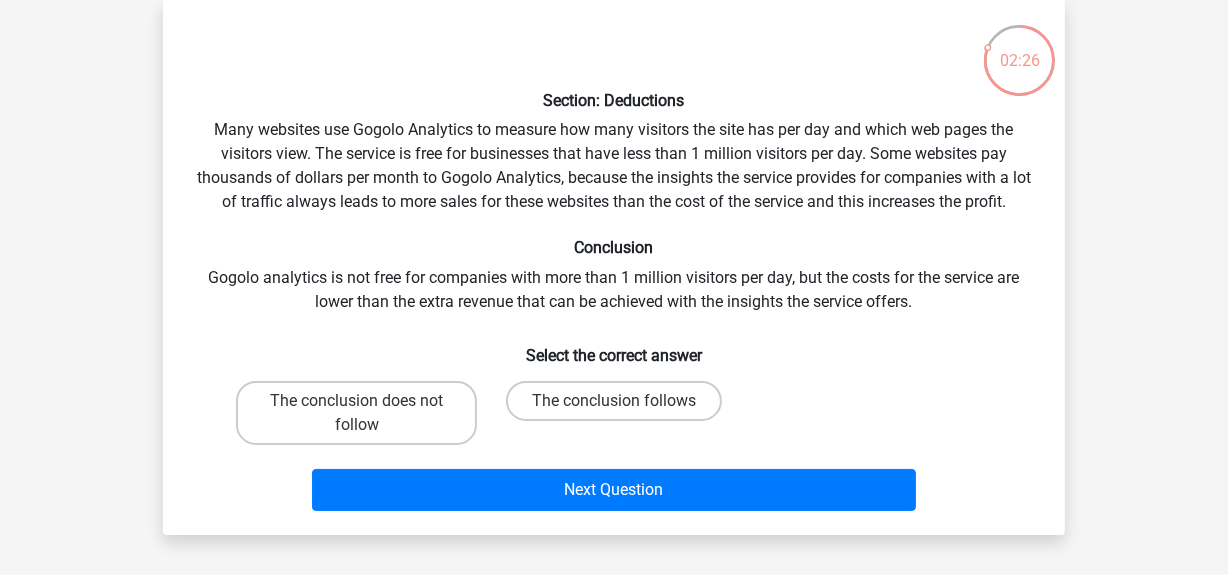 scroll, scrollTop: 95, scrollLeft: 0, axis: vertical 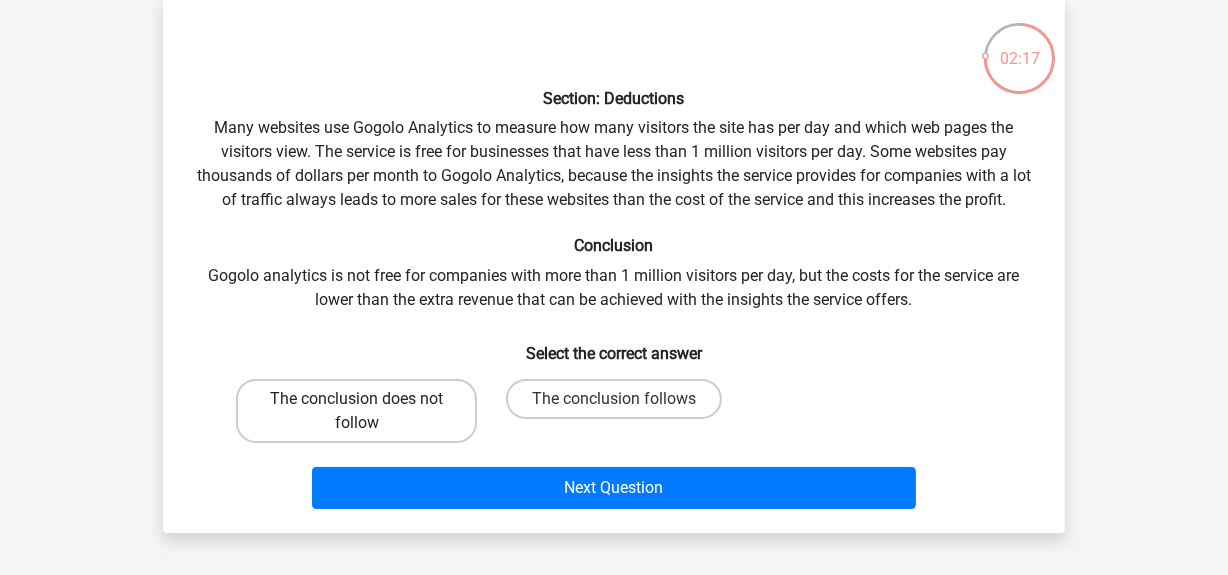 click on "The conclusion does not follow" at bounding box center [356, 411] 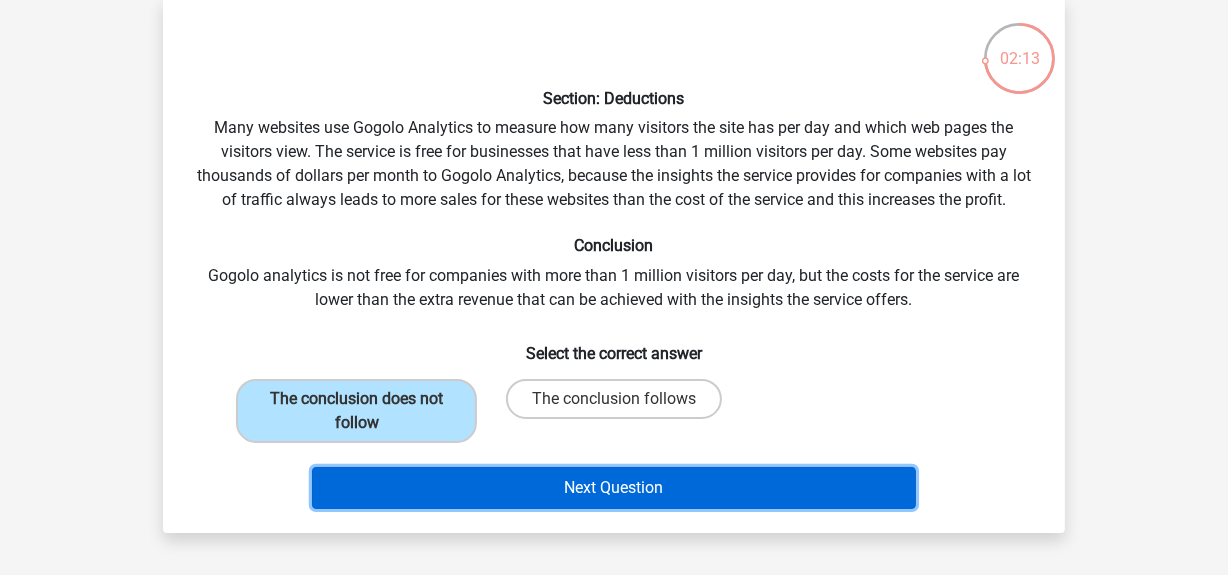 click on "Next Question" at bounding box center [614, 488] 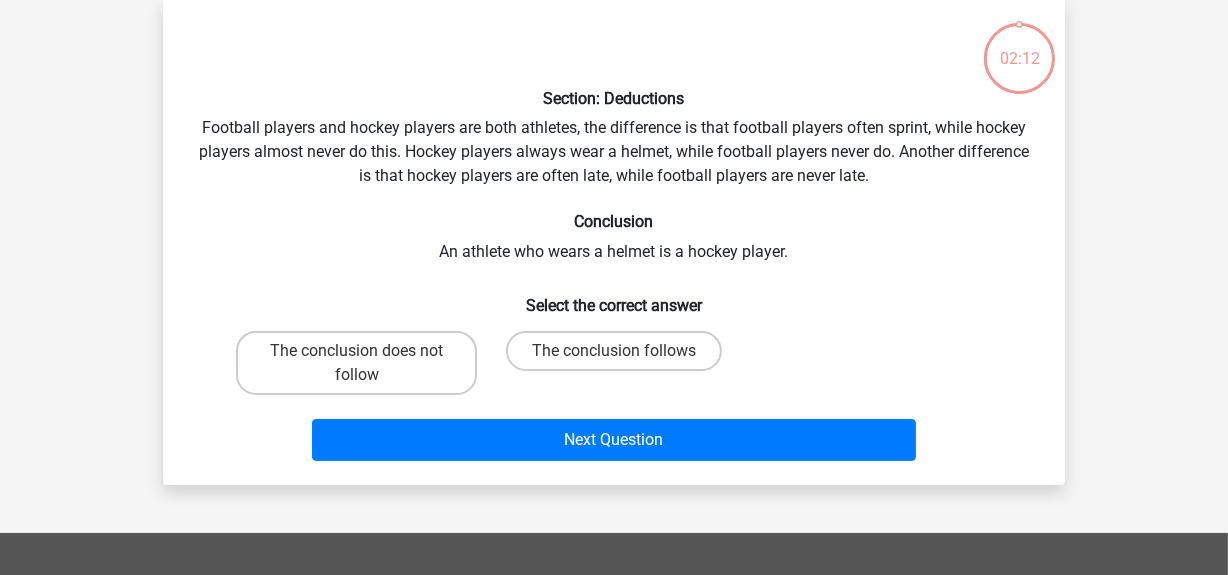 scroll, scrollTop: 91, scrollLeft: 0, axis: vertical 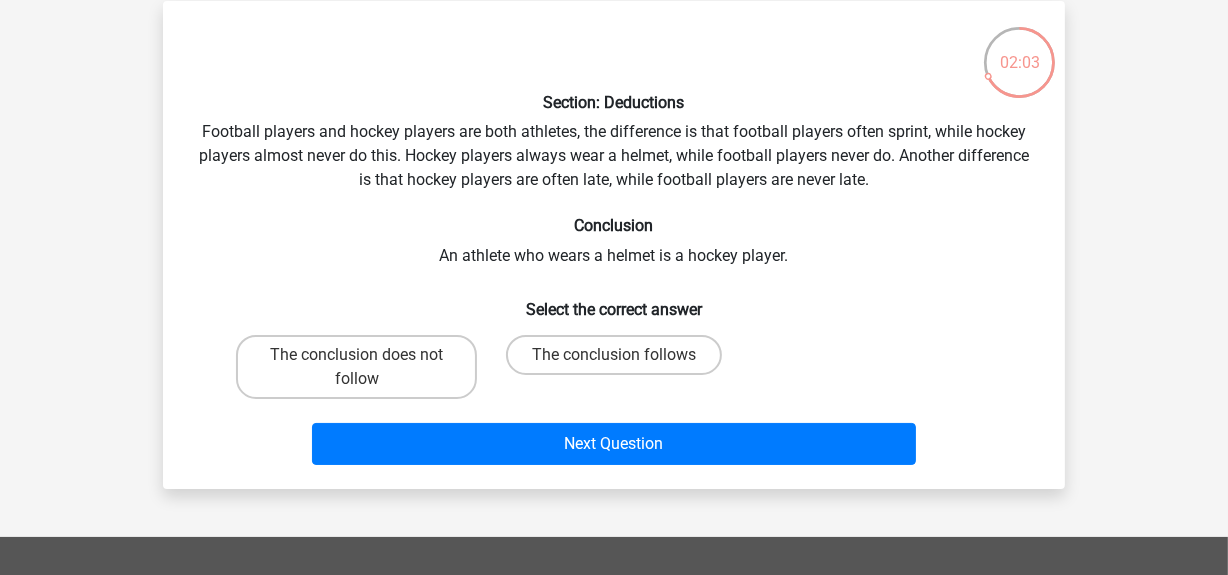 click on "The conclusion follows" at bounding box center [356, 367] 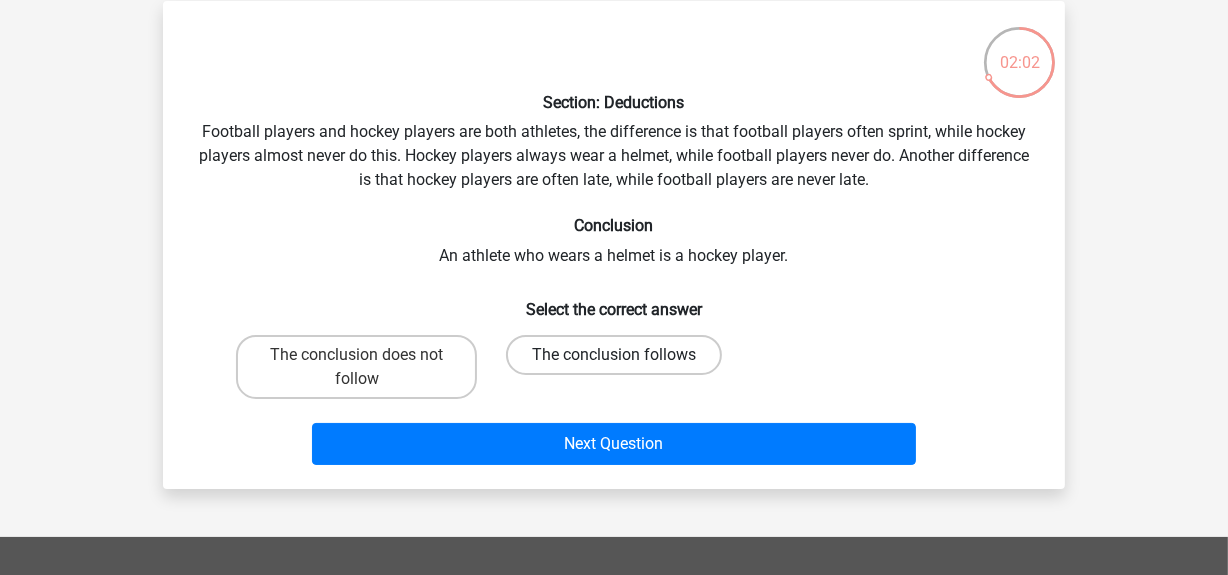 click on "The conclusion follows" at bounding box center [614, 355] 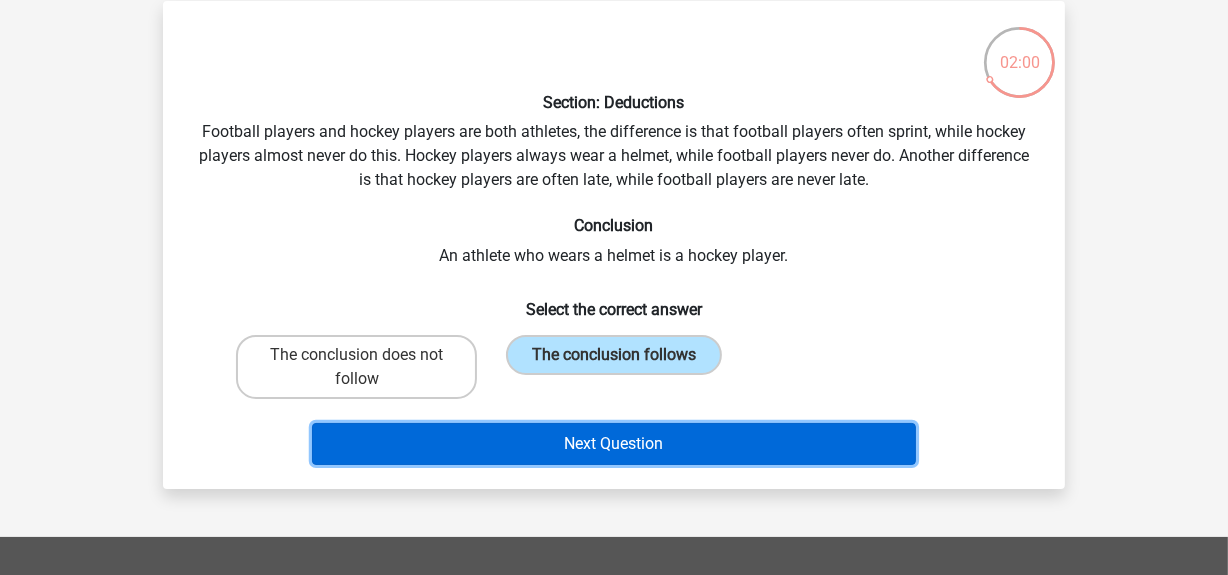 click on "Next Question" at bounding box center [614, 444] 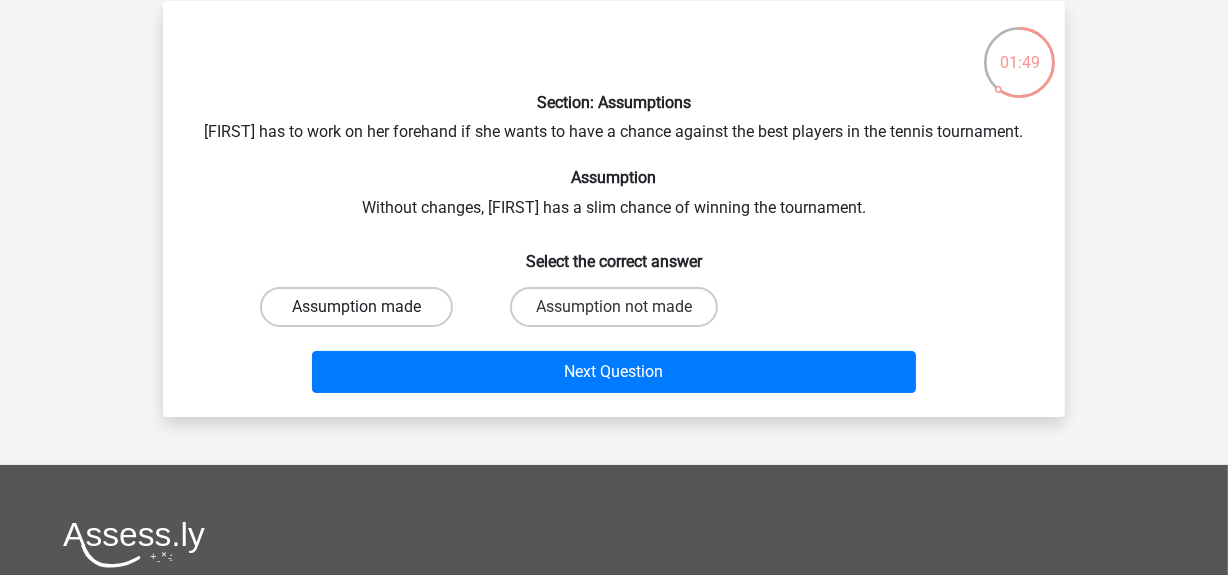 click on "Assumption made" at bounding box center (356, 307) 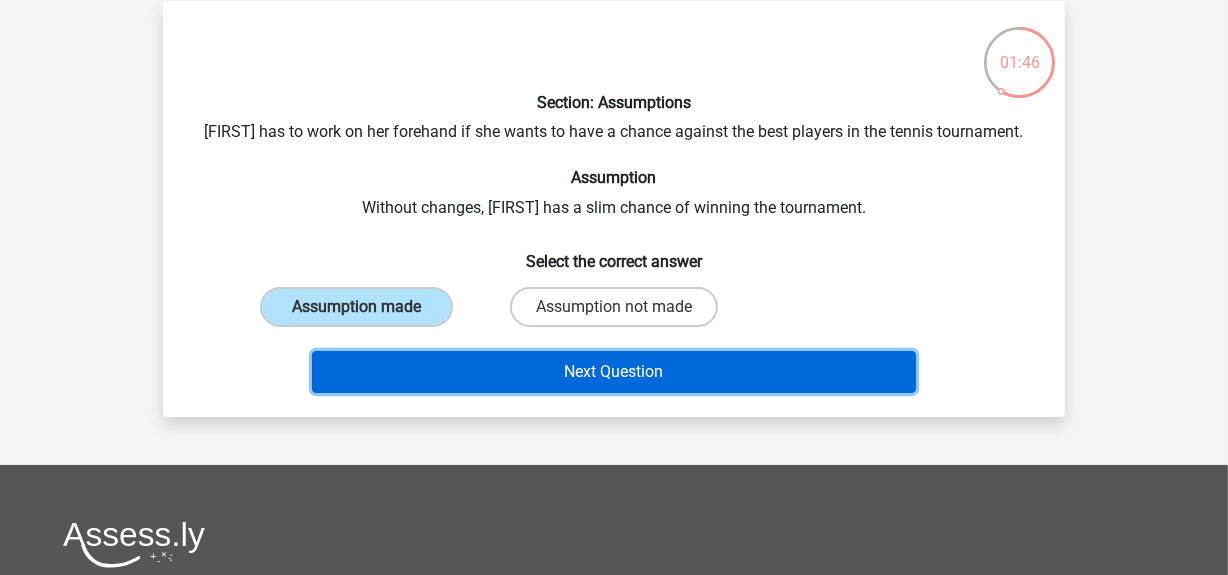 click on "Next Question" at bounding box center (614, 372) 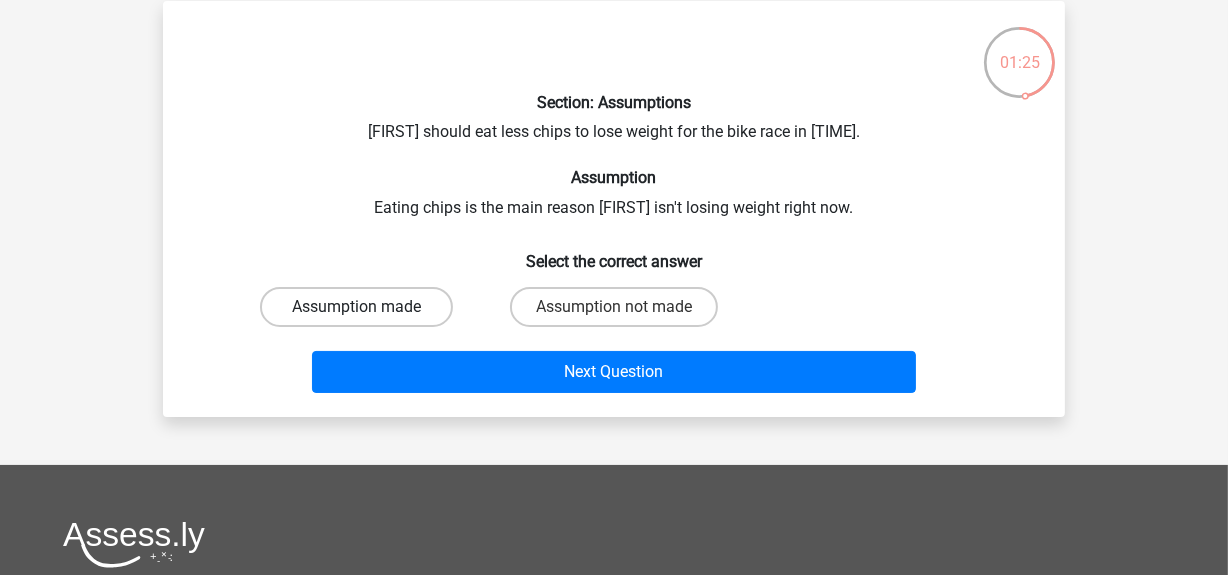 click on "Assumption made" at bounding box center [356, 307] 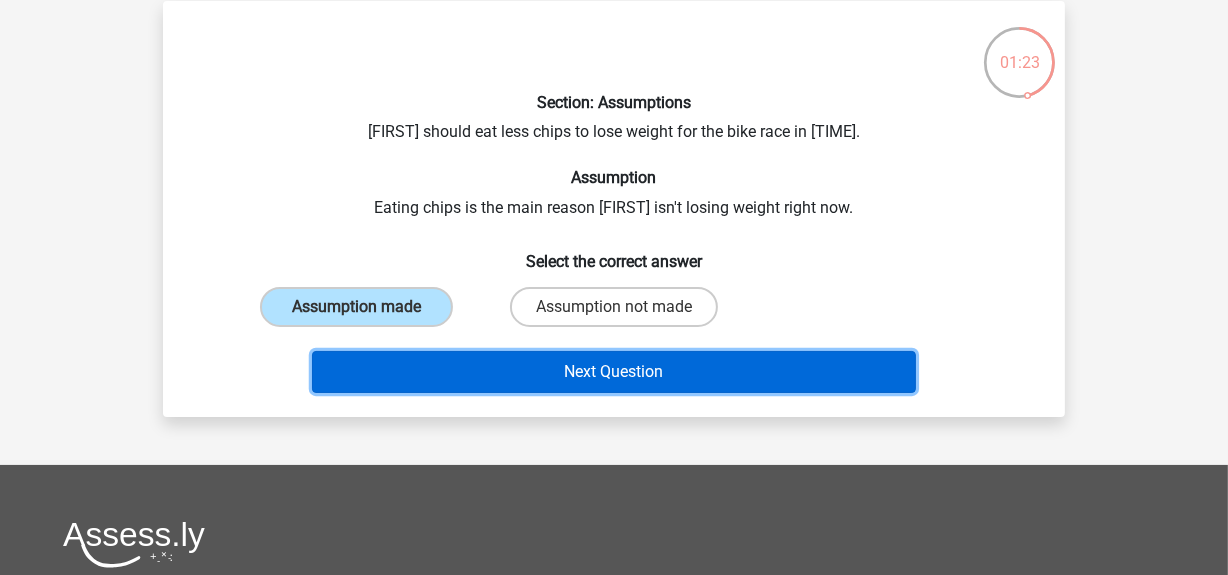 click on "Next Question" at bounding box center [614, 372] 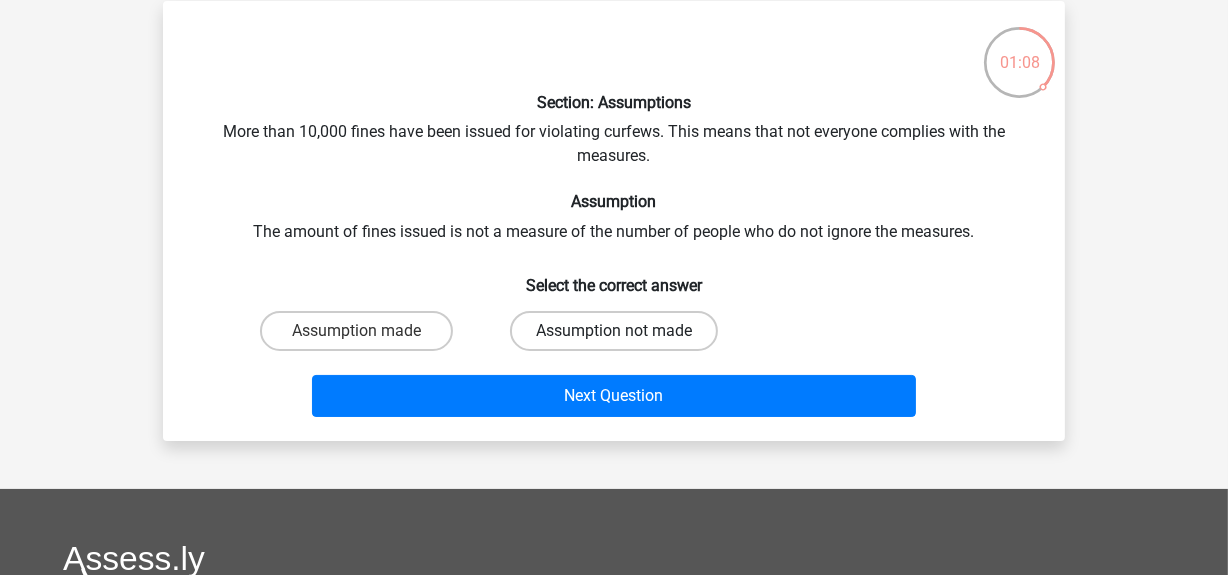 click on "Assumption not made" at bounding box center (614, 331) 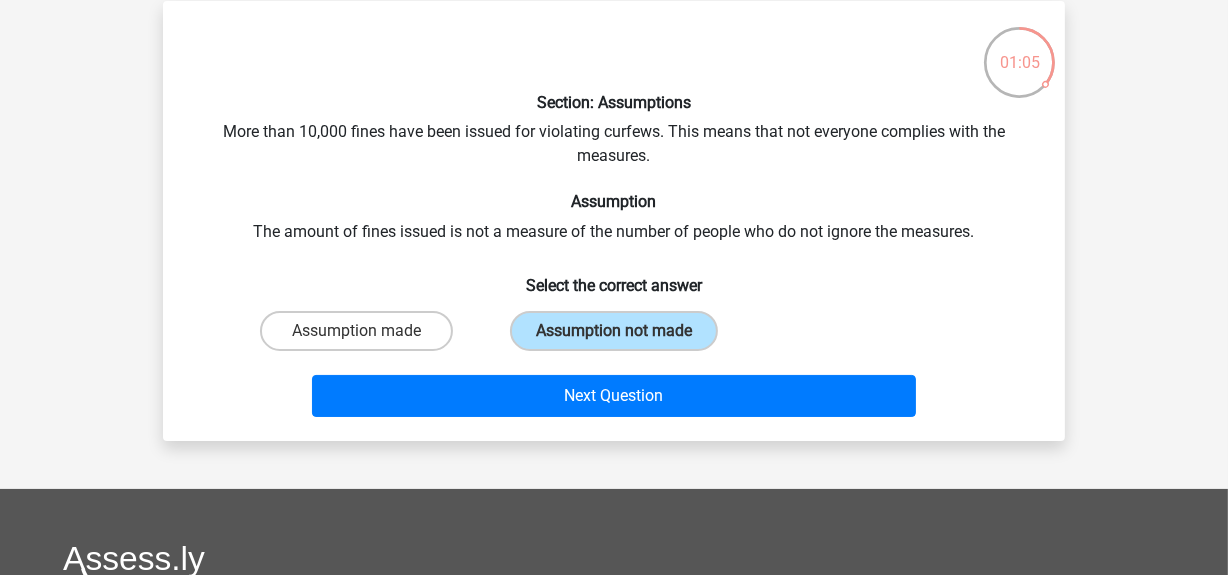 click on "Next Question" at bounding box center [614, 392] 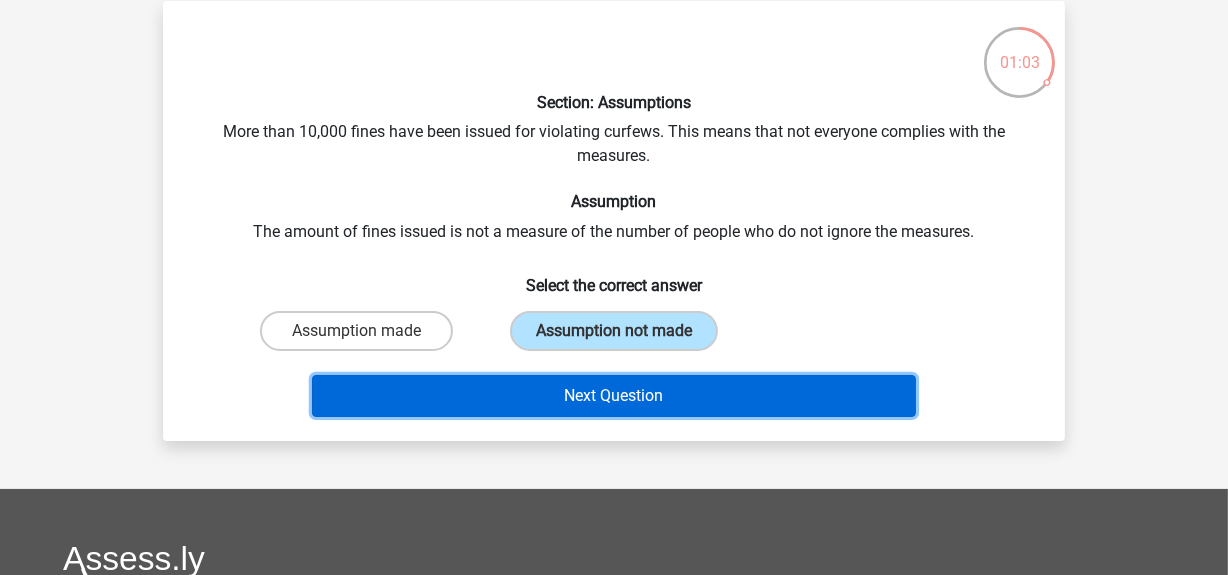 click on "Next Question" at bounding box center [614, 396] 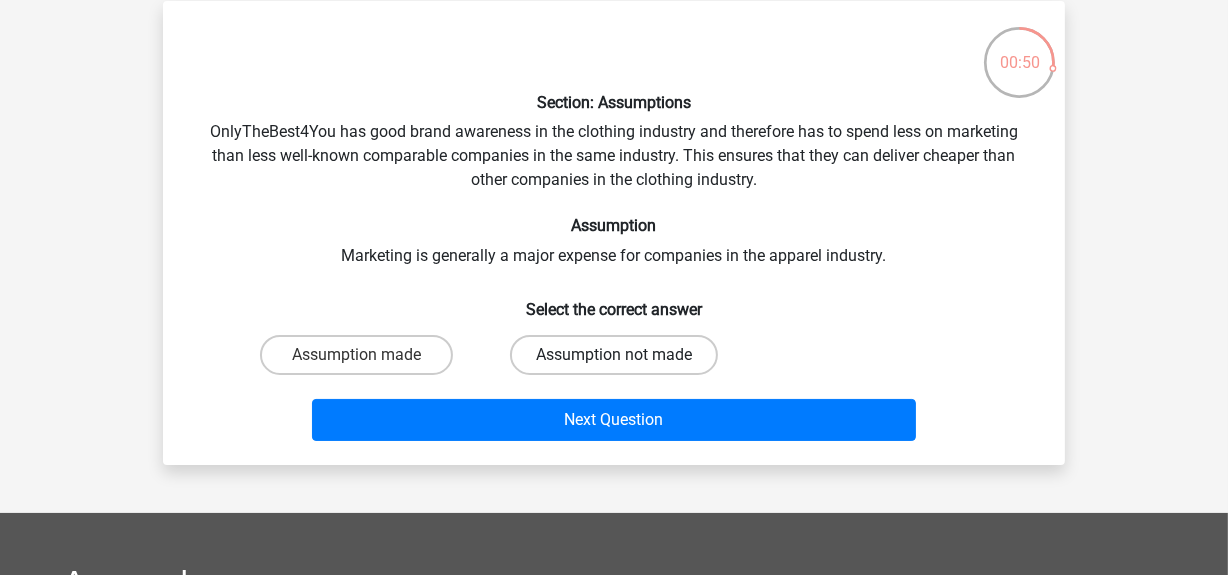 click on "Assumption not made" at bounding box center [614, 355] 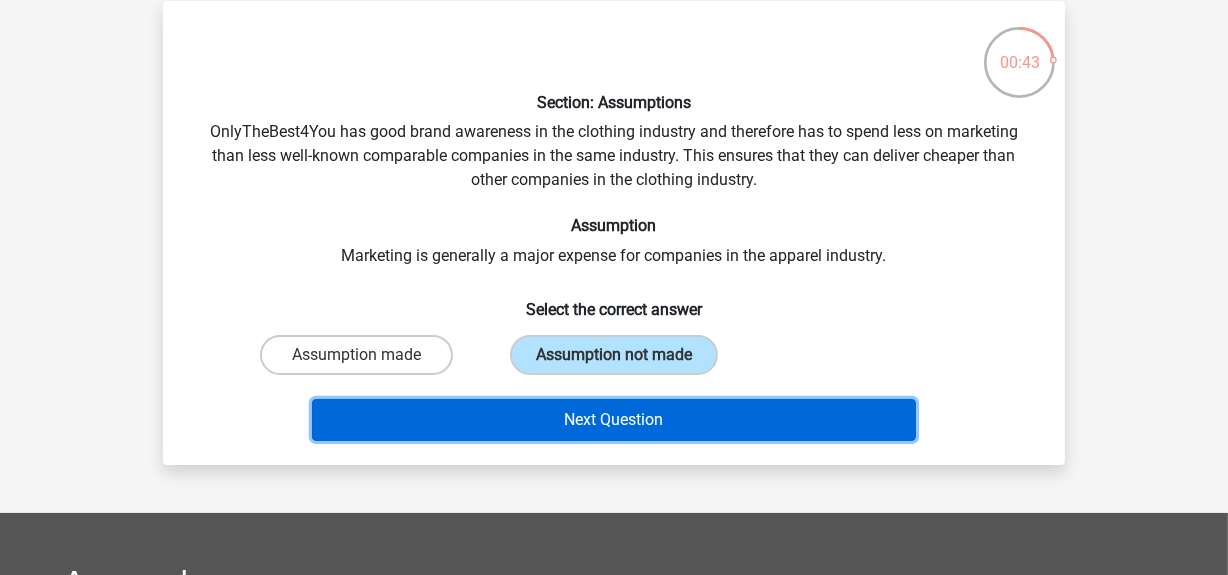click on "Next Question" at bounding box center [614, 420] 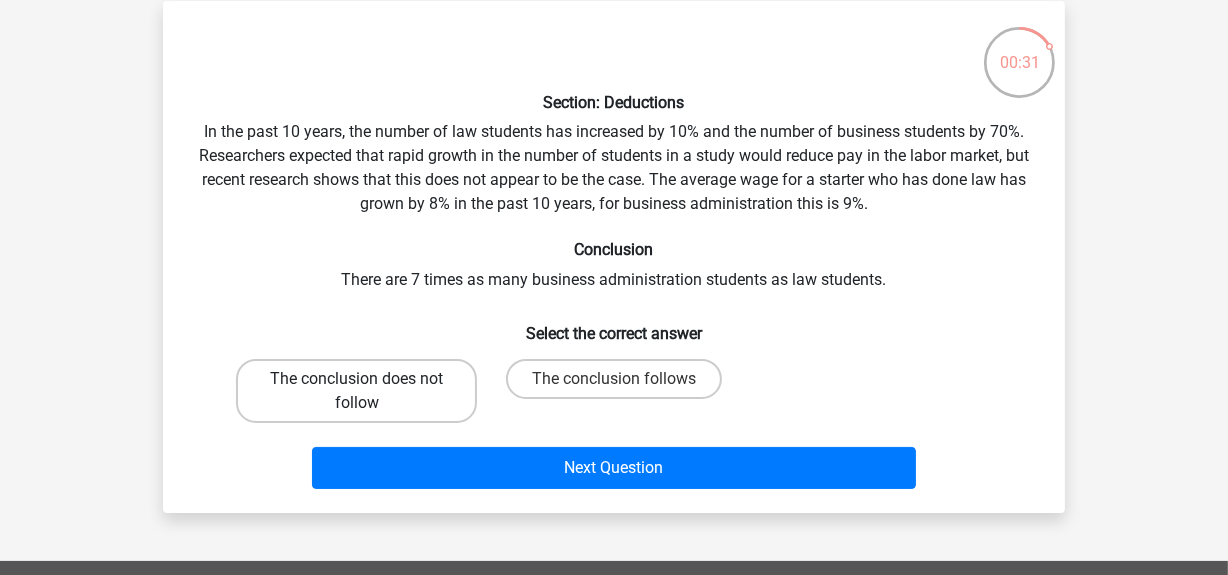 click on "The conclusion does not follow" at bounding box center [356, 391] 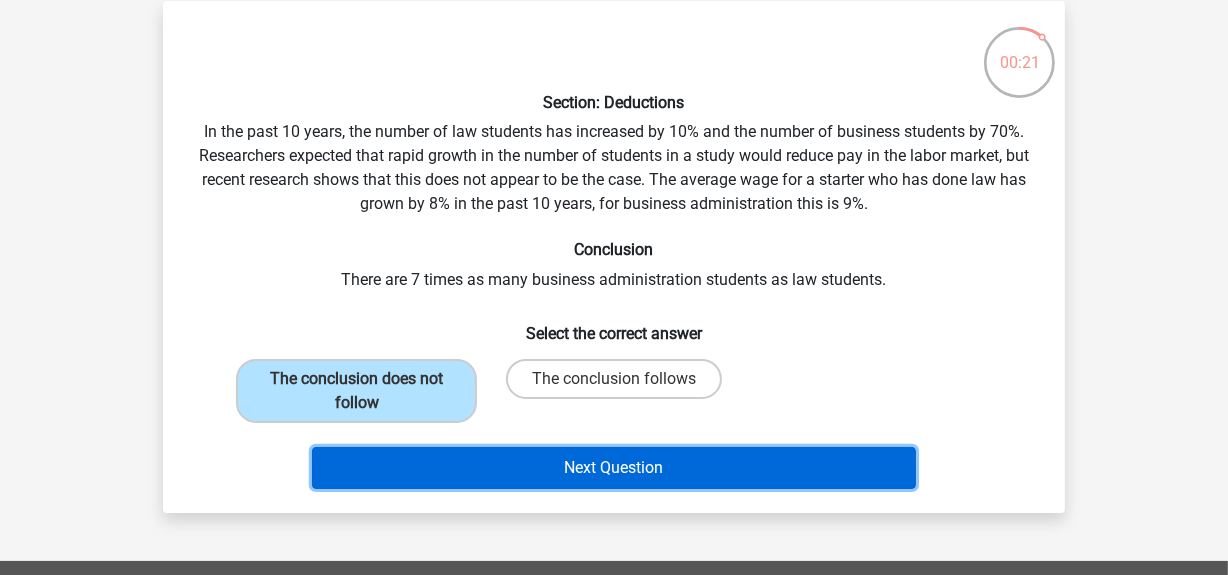 click on "Next Question" at bounding box center [614, 468] 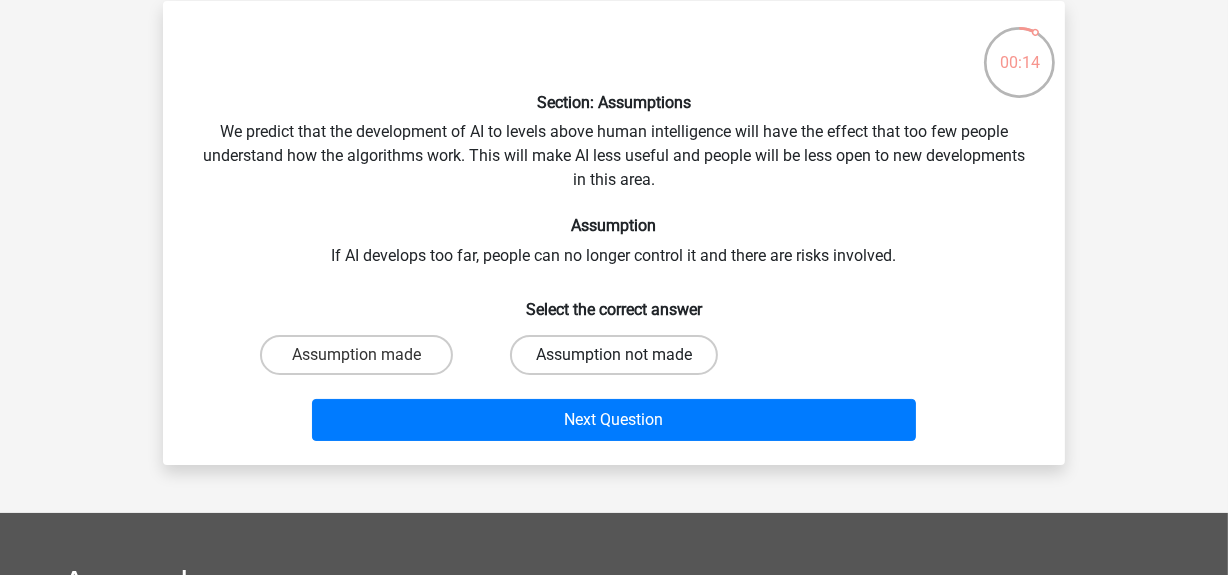 click on "Assumption not made" at bounding box center [614, 355] 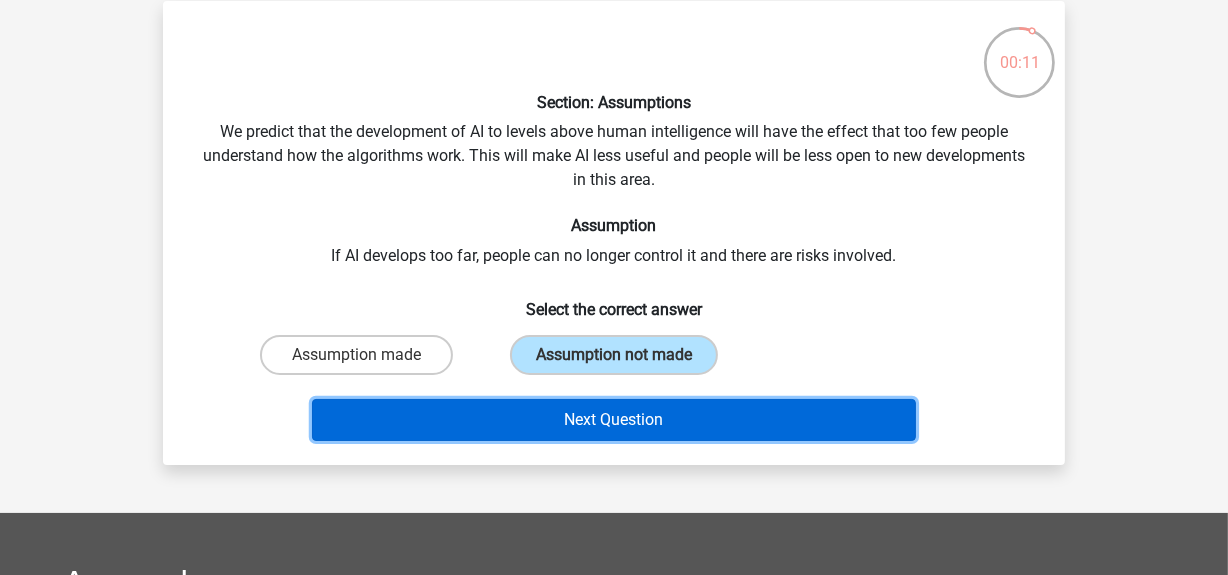 click on "Next Question" at bounding box center [614, 420] 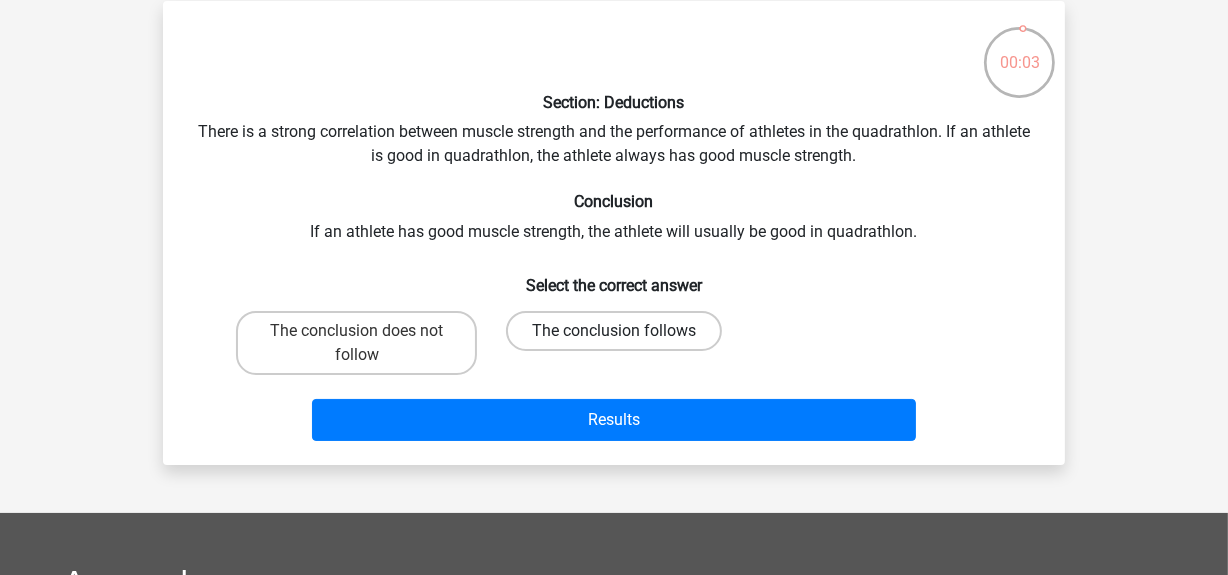 click on "The conclusion follows" at bounding box center (614, 331) 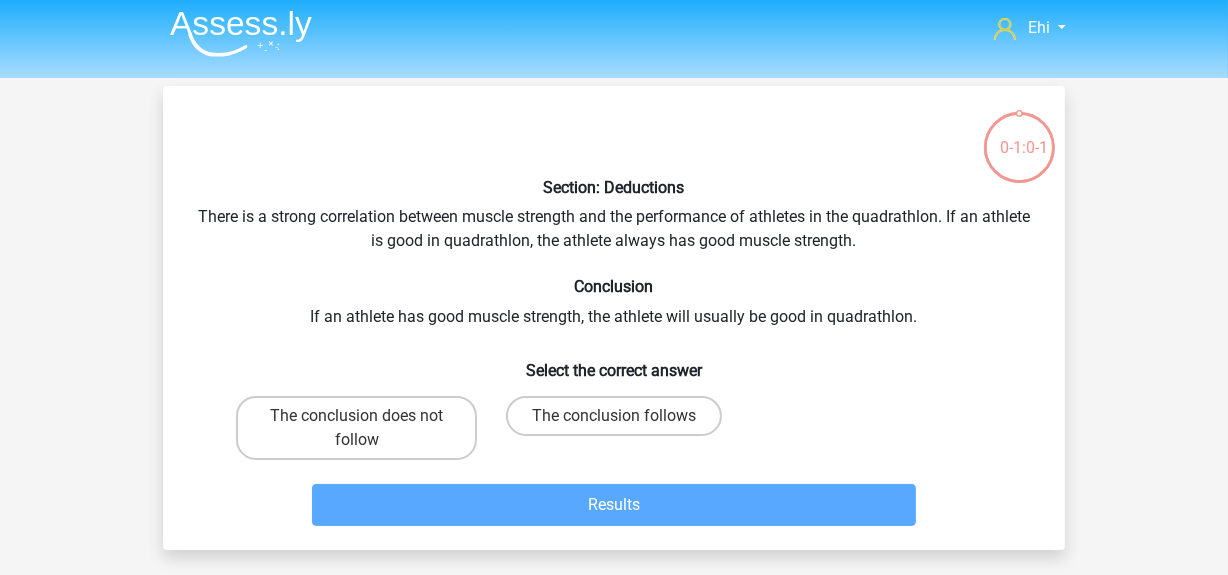 scroll, scrollTop: 10, scrollLeft: 0, axis: vertical 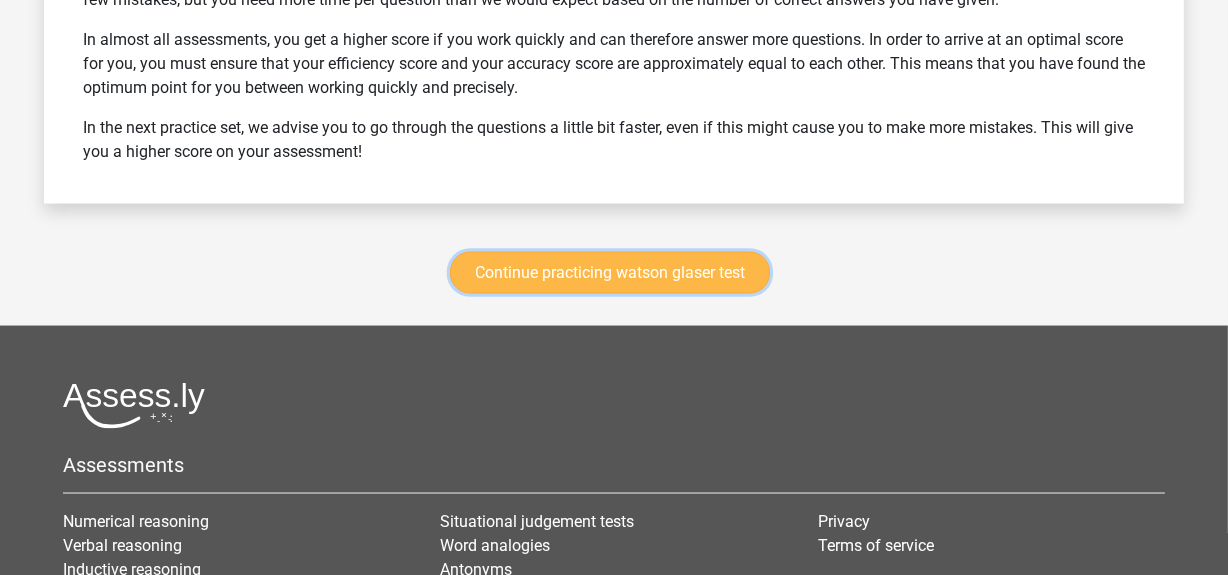 click on "Continue practicing watson glaser test" at bounding box center (610, 273) 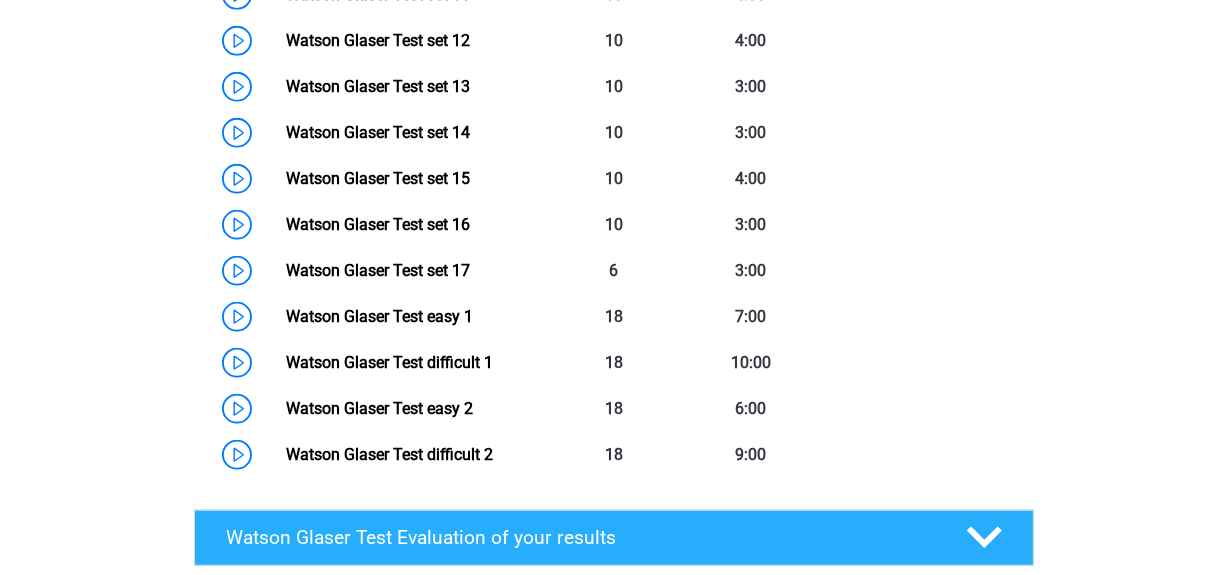 scroll, scrollTop: 1486, scrollLeft: 0, axis: vertical 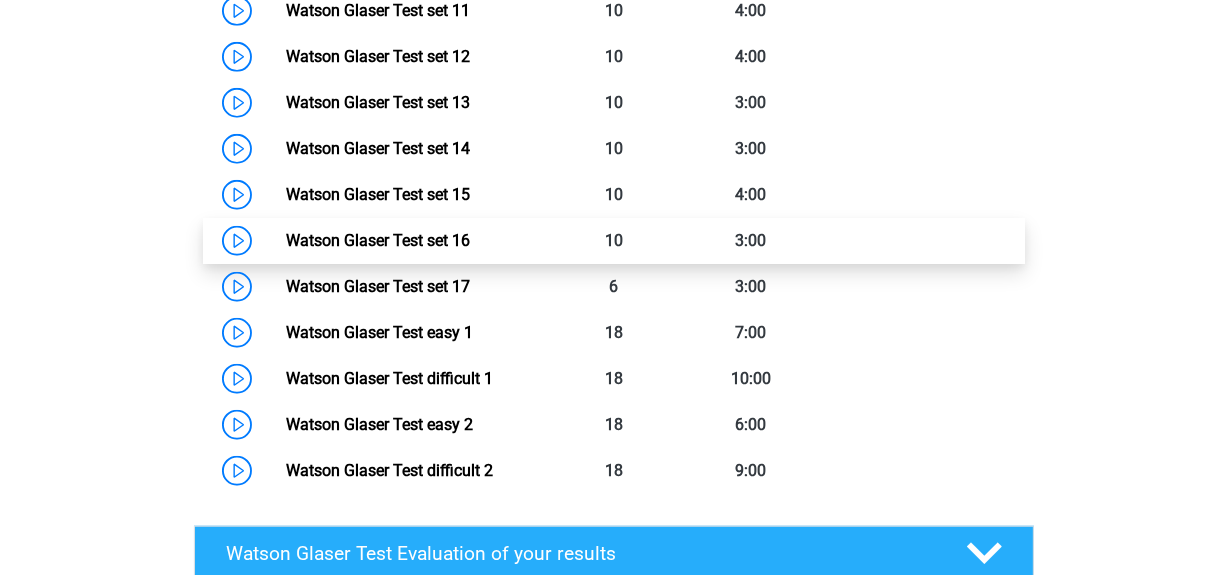 click on "Watson Glaser Test
set 16" at bounding box center [378, 240] 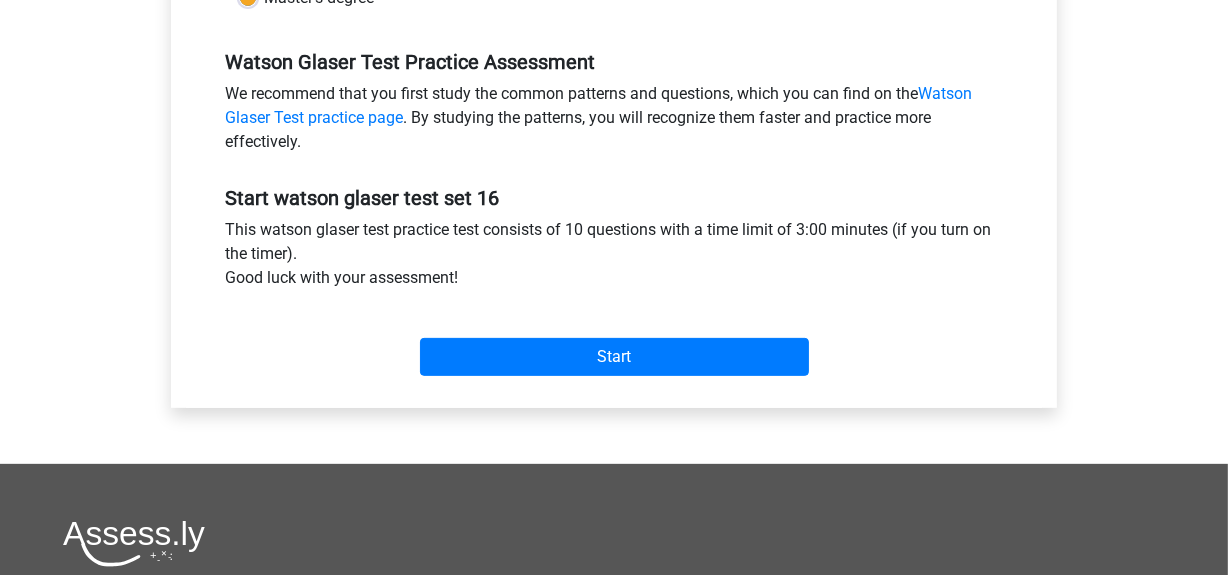 scroll, scrollTop: 587, scrollLeft: 0, axis: vertical 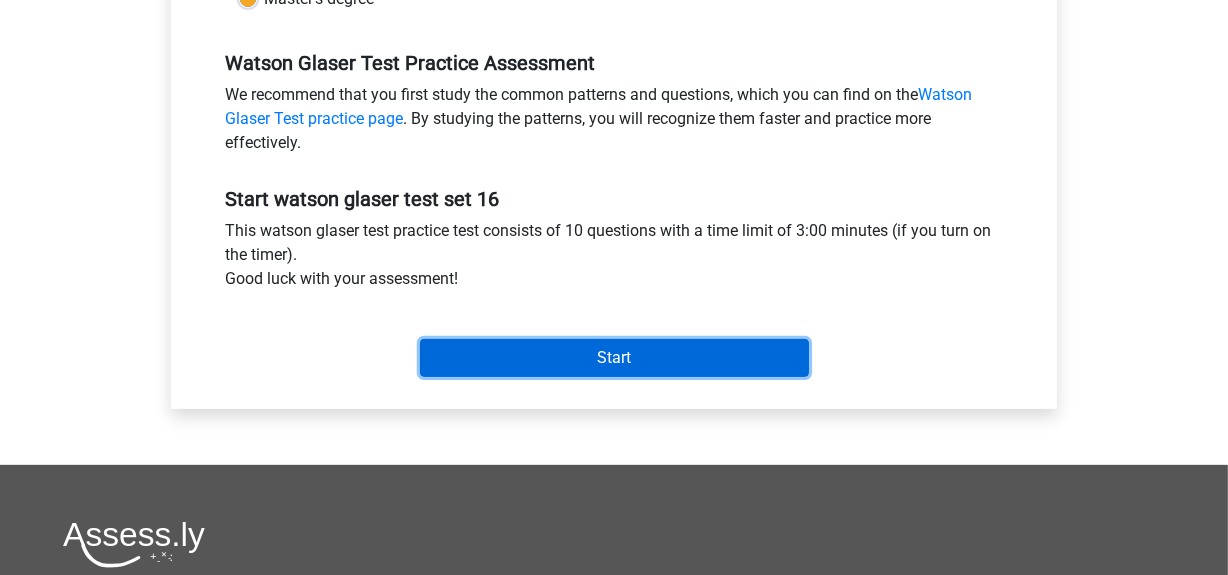 click on "Start" at bounding box center (614, 358) 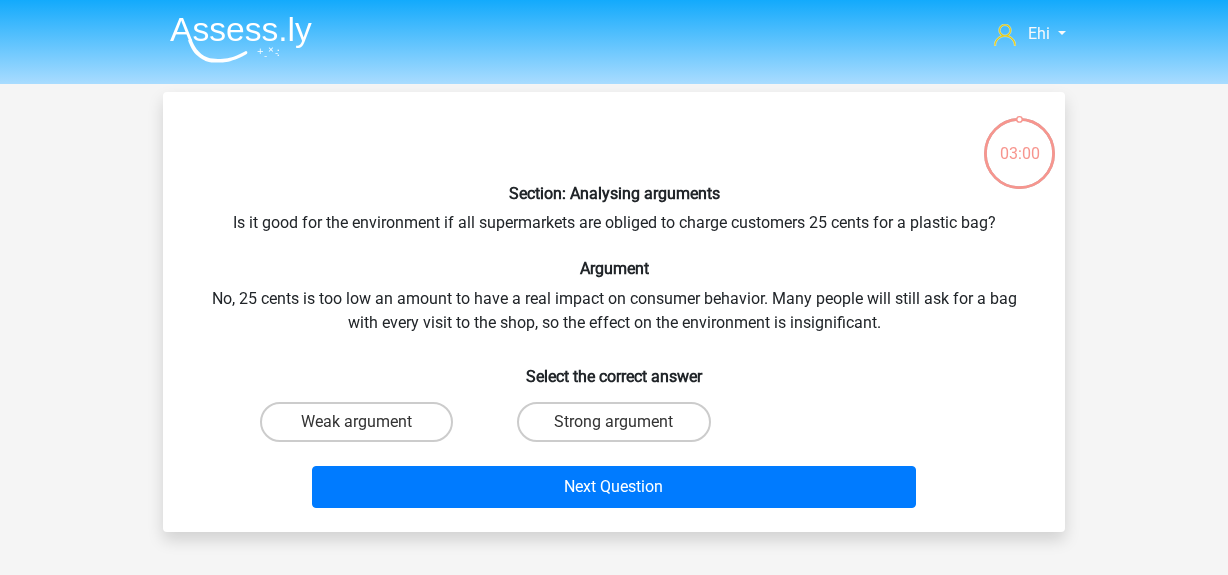 scroll, scrollTop: 0, scrollLeft: 0, axis: both 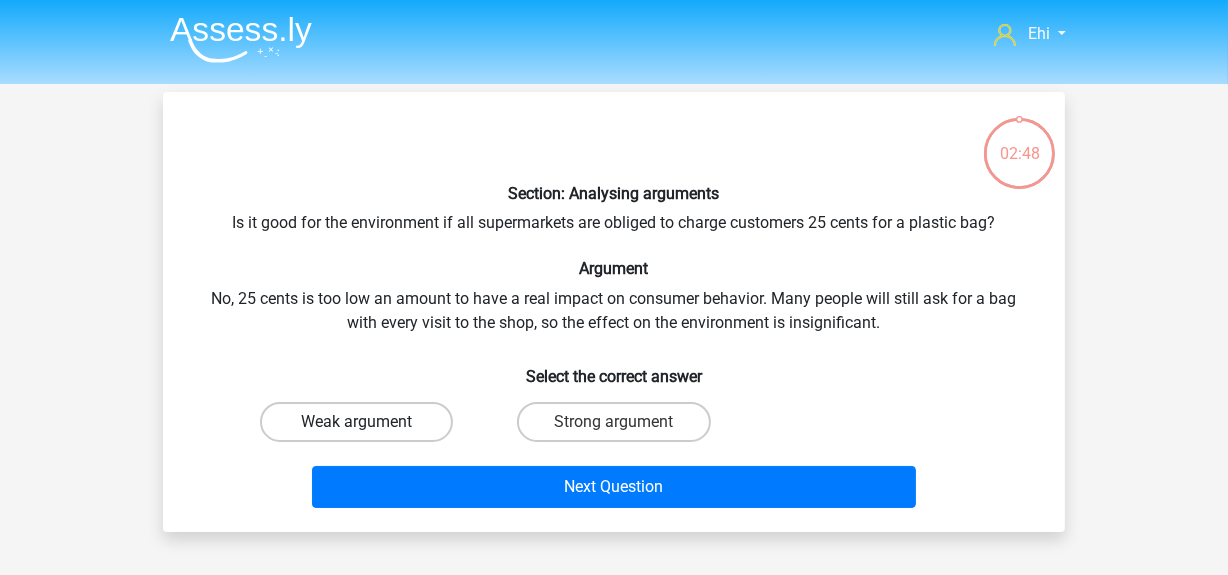 click on "Weak argument" at bounding box center [356, 422] 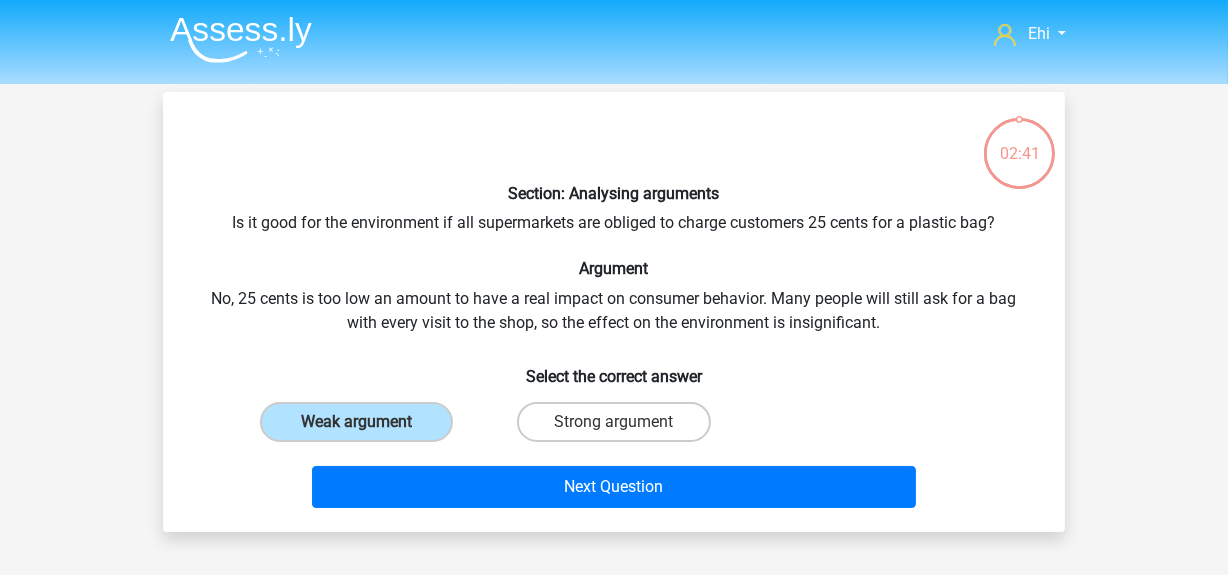 click on "Next Question" at bounding box center (614, 491) 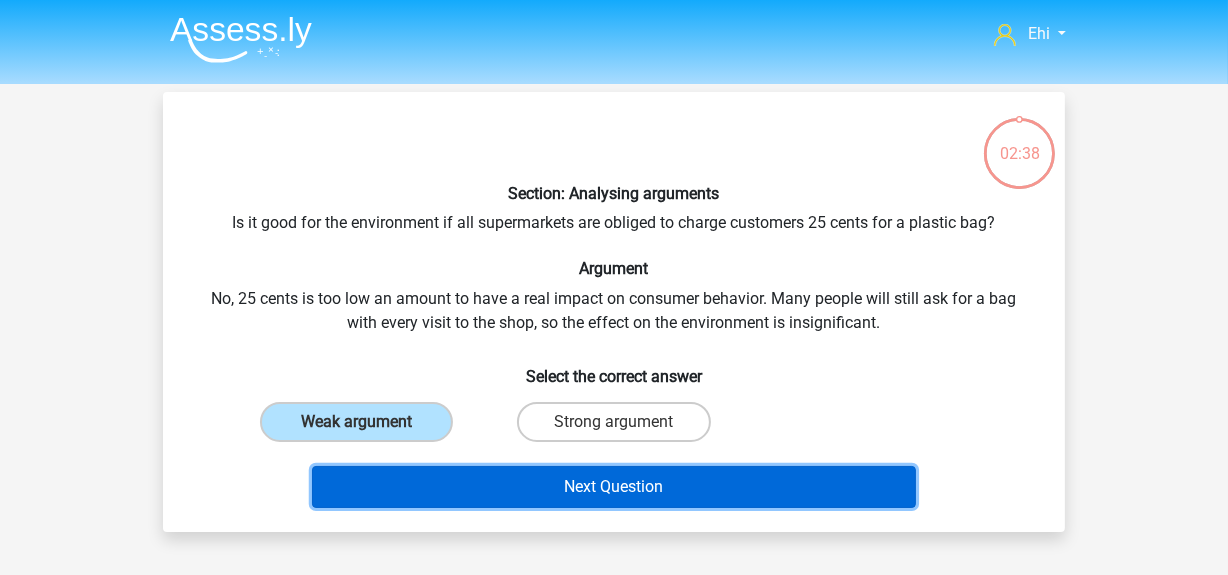 click on "Next Question" at bounding box center [614, 487] 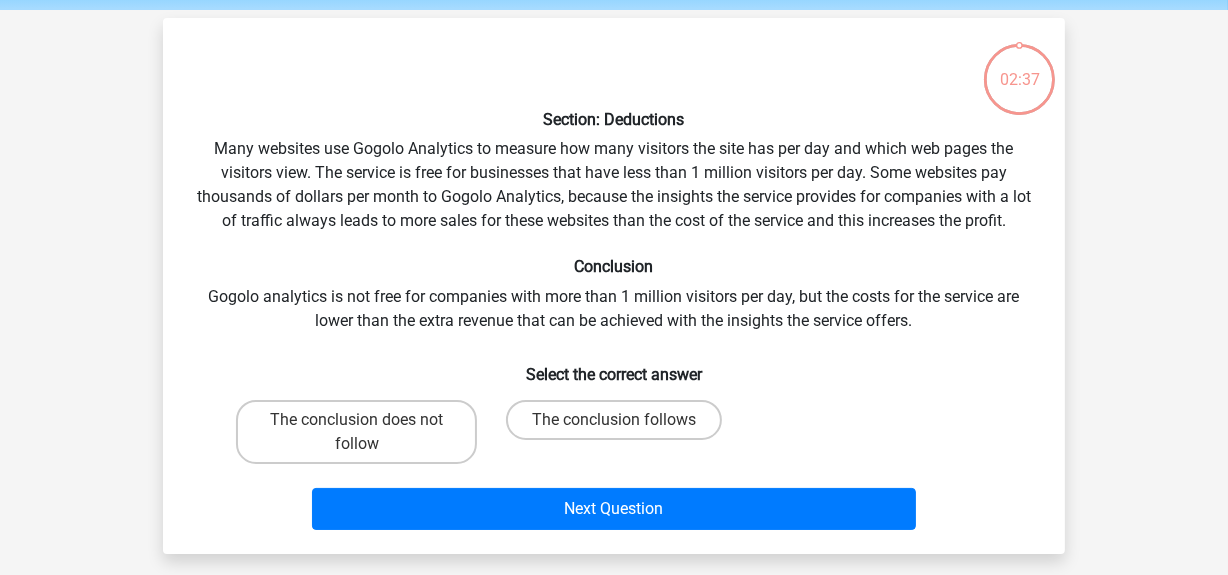 scroll, scrollTop: 91, scrollLeft: 0, axis: vertical 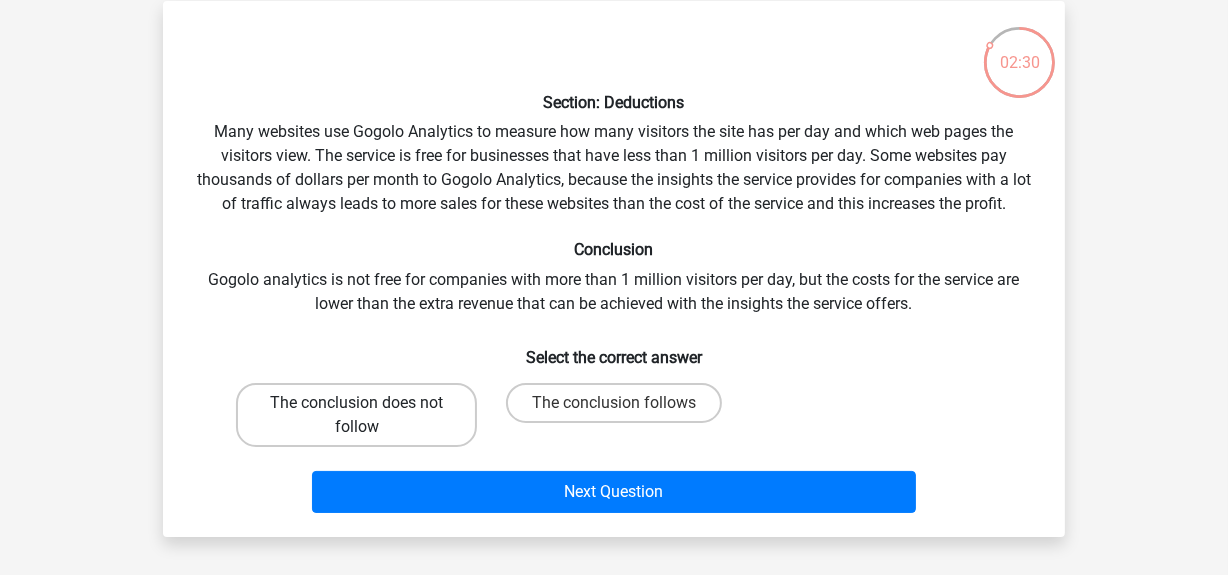 click on "The conclusion does not follow" at bounding box center [356, 415] 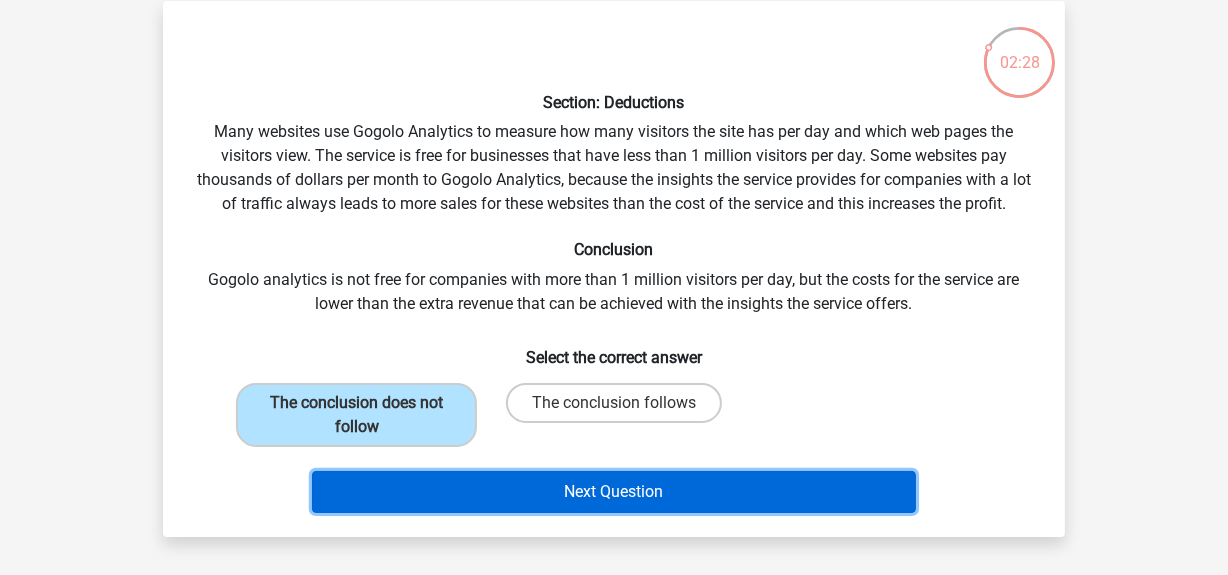 click on "Next Question" at bounding box center [614, 492] 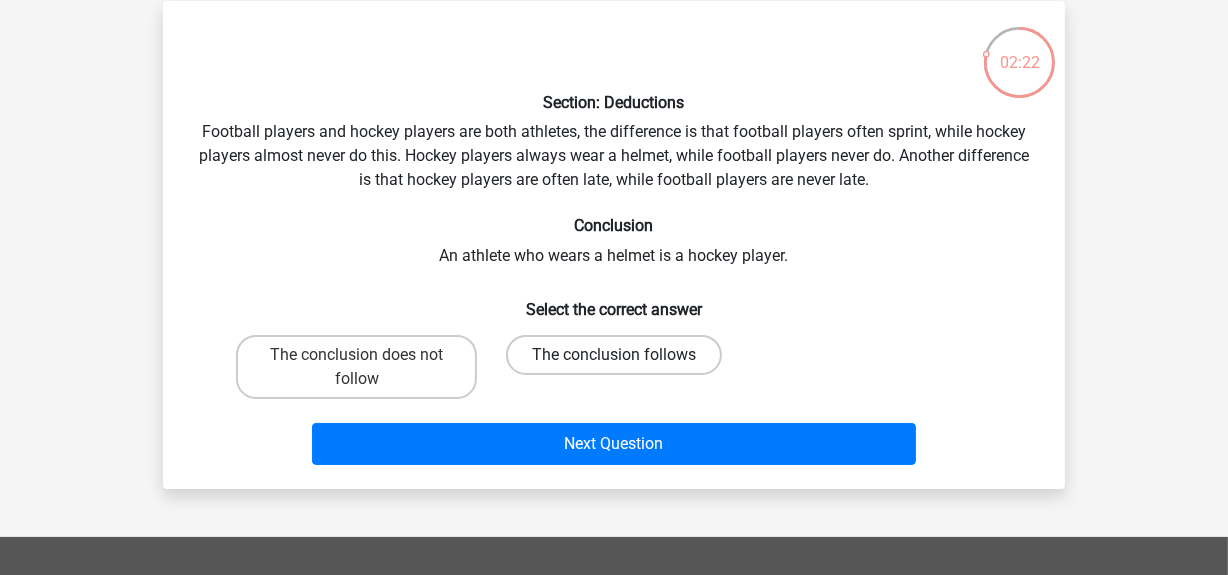 click on "The conclusion follows" at bounding box center [614, 355] 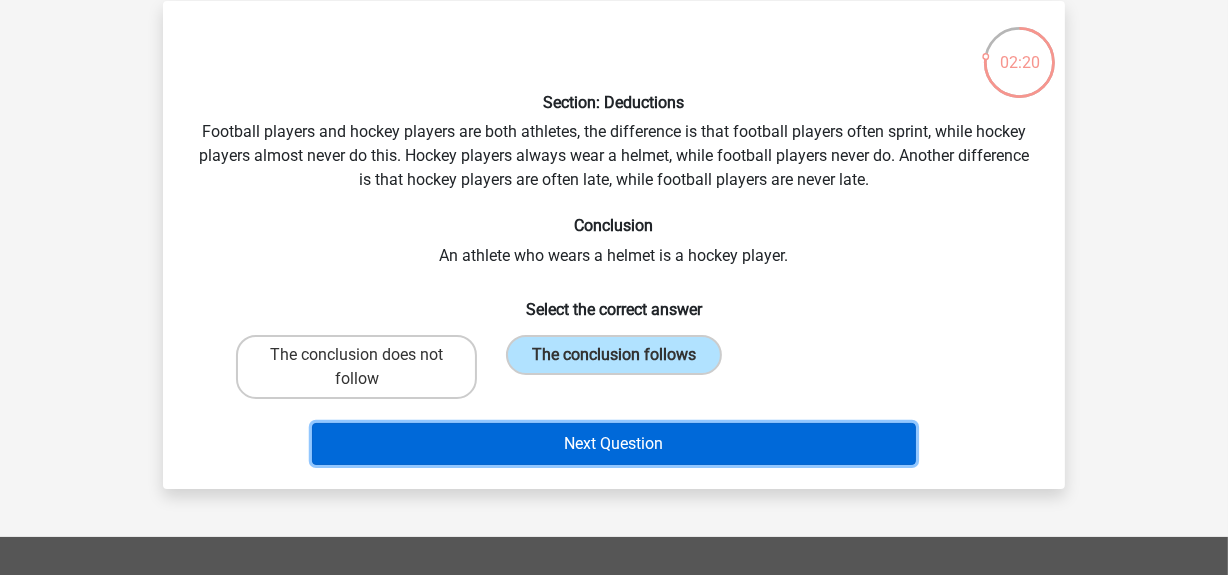 click on "Next Question" at bounding box center [614, 444] 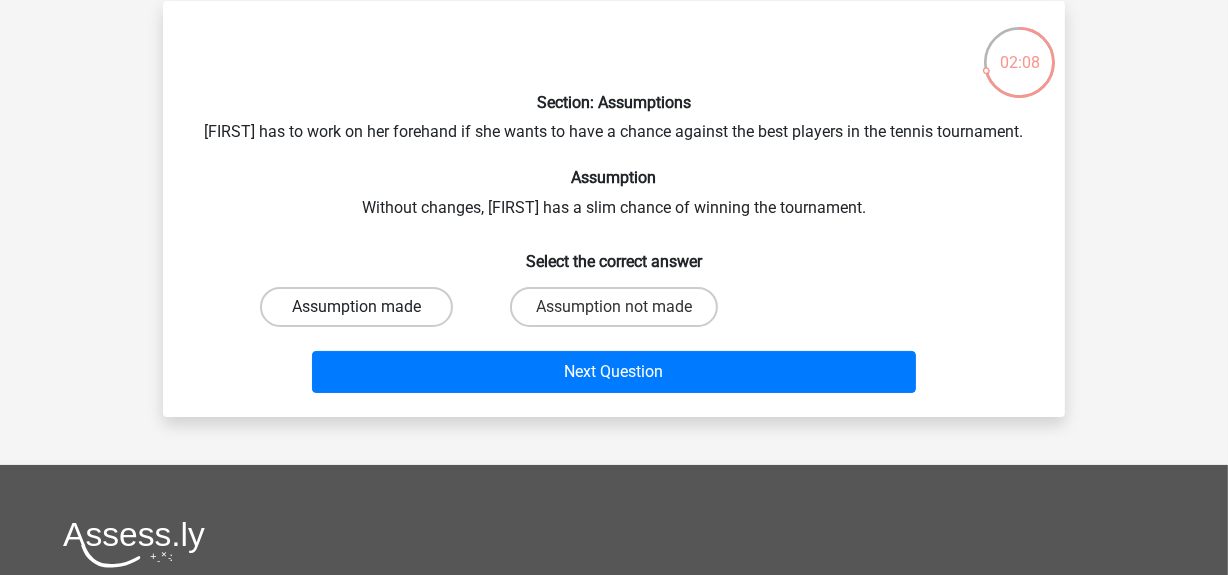 click on "Assumption made" at bounding box center (356, 307) 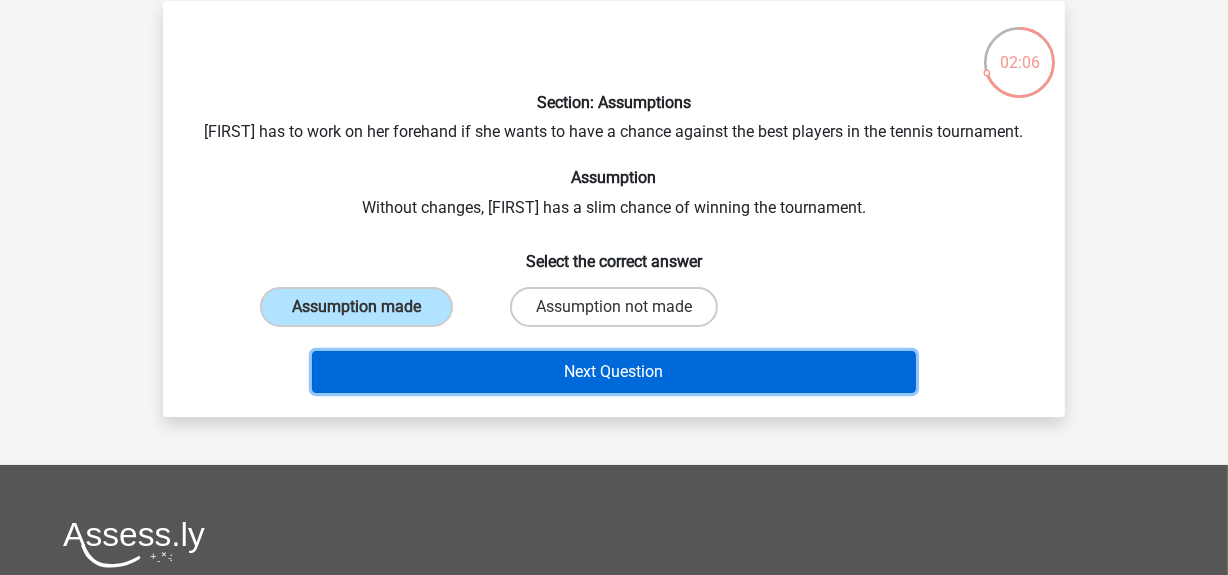 click on "Next Question" at bounding box center [614, 372] 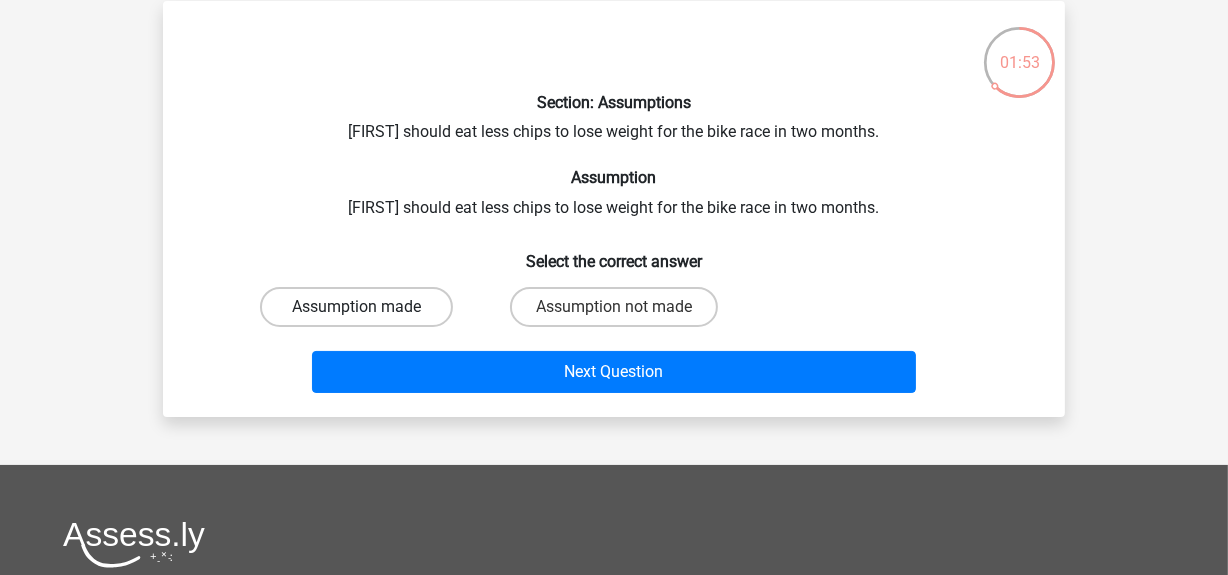 click on "Assumption made" at bounding box center [356, 307] 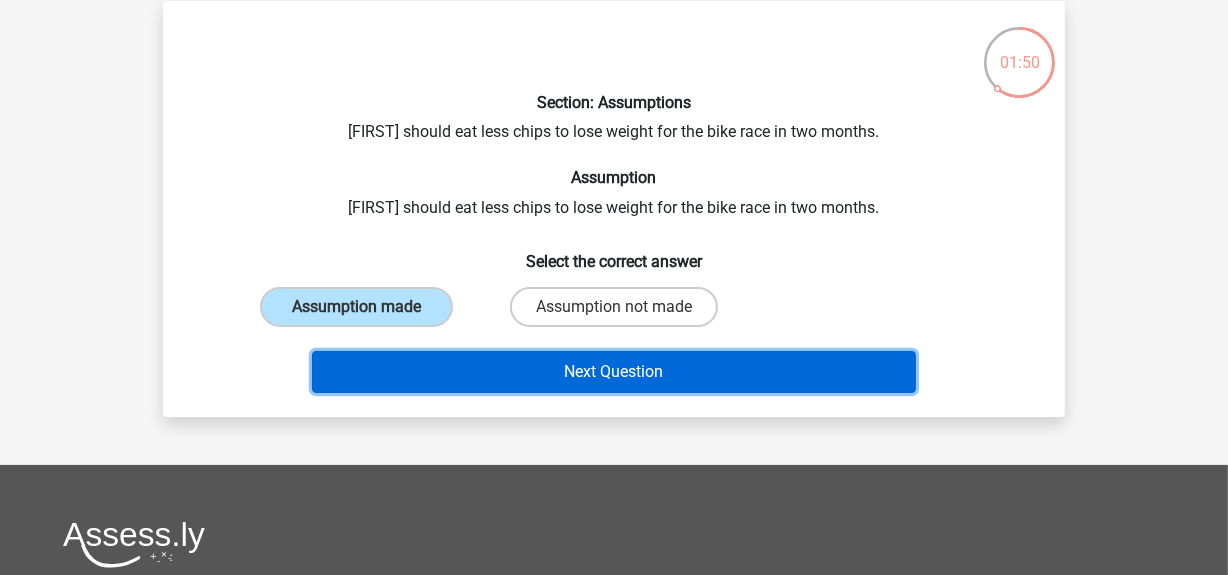 click on "Next Question" at bounding box center (614, 372) 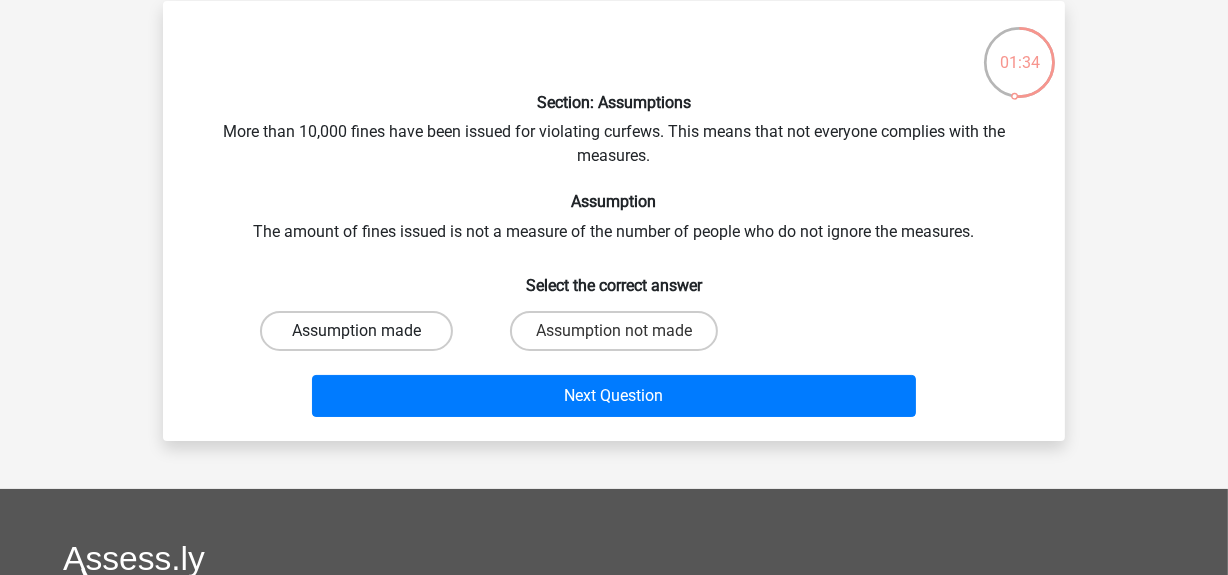 click on "Assumption made" at bounding box center [356, 331] 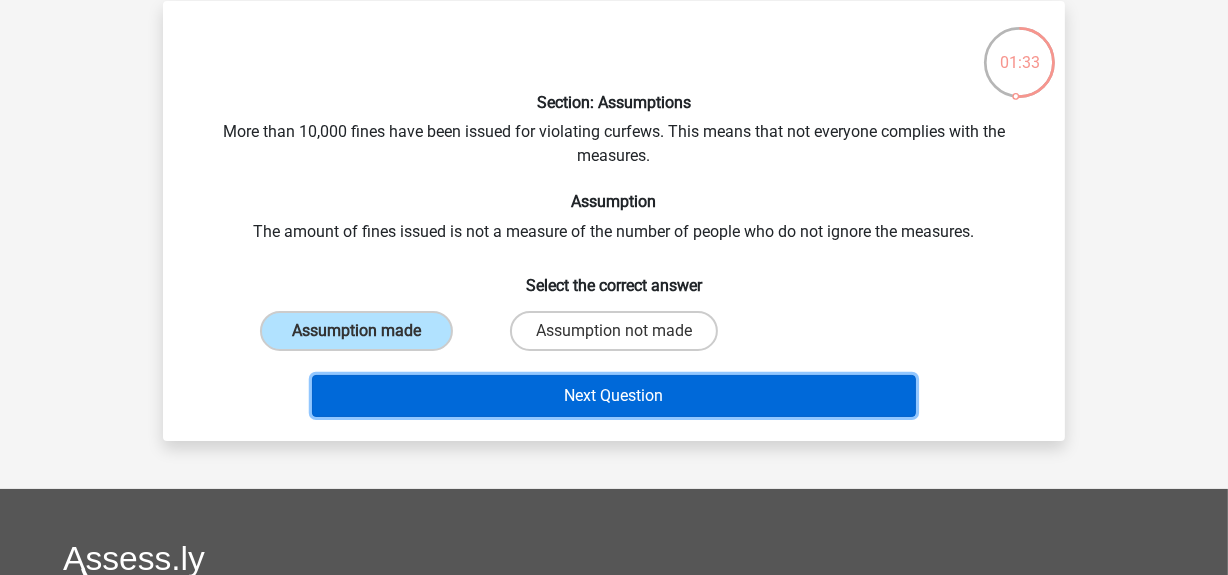 click on "Next Question" at bounding box center (614, 396) 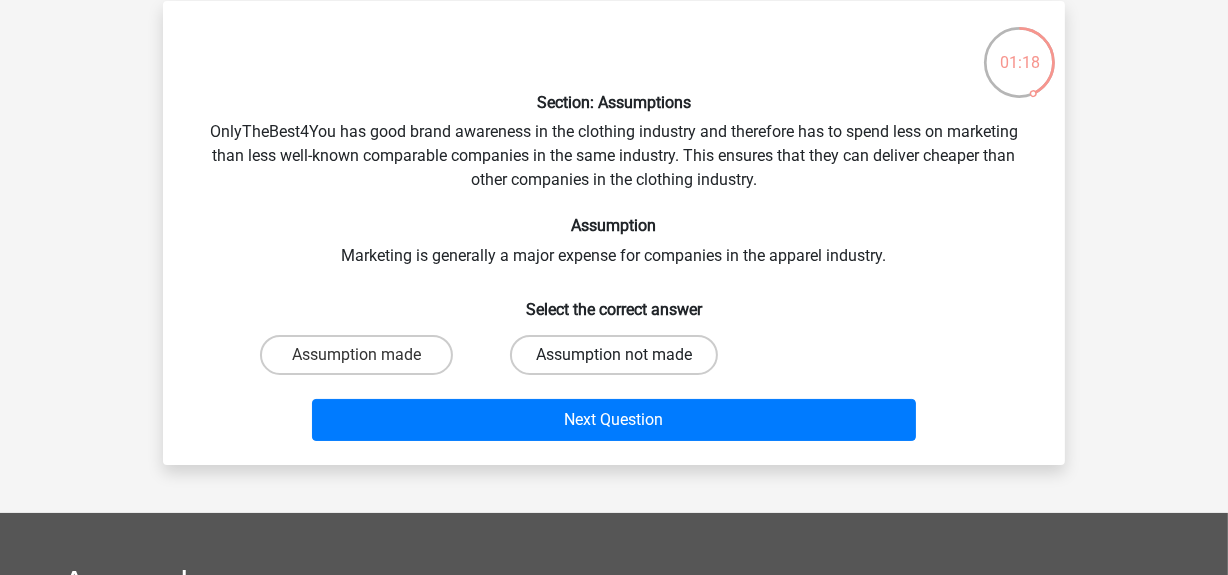 click on "Assumption not made" at bounding box center (614, 355) 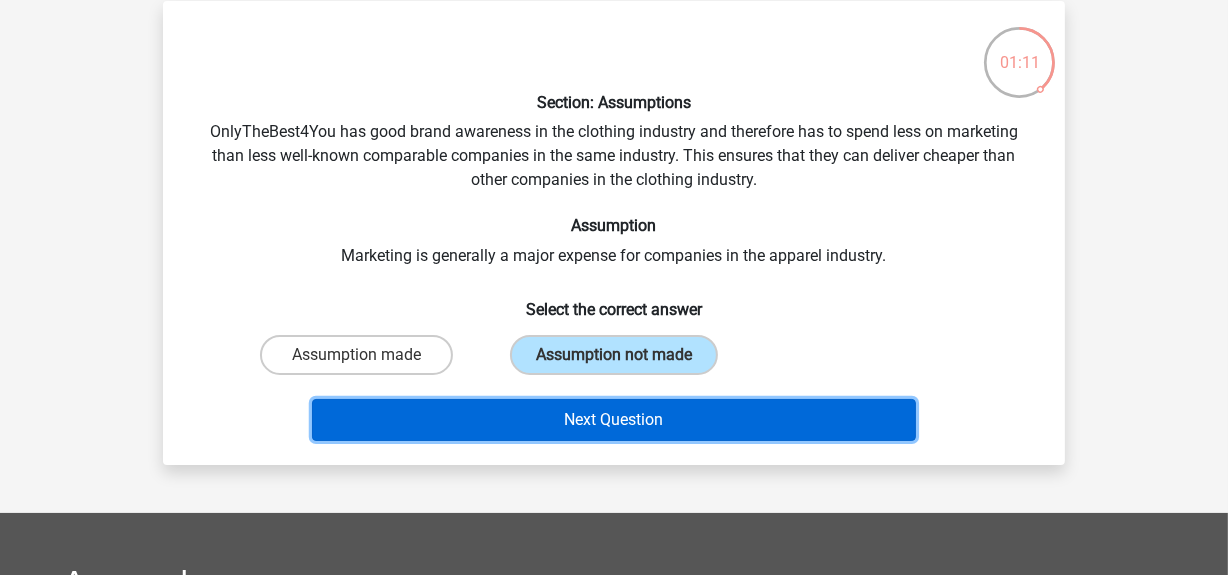 click on "Next Question" at bounding box center (614, 420) 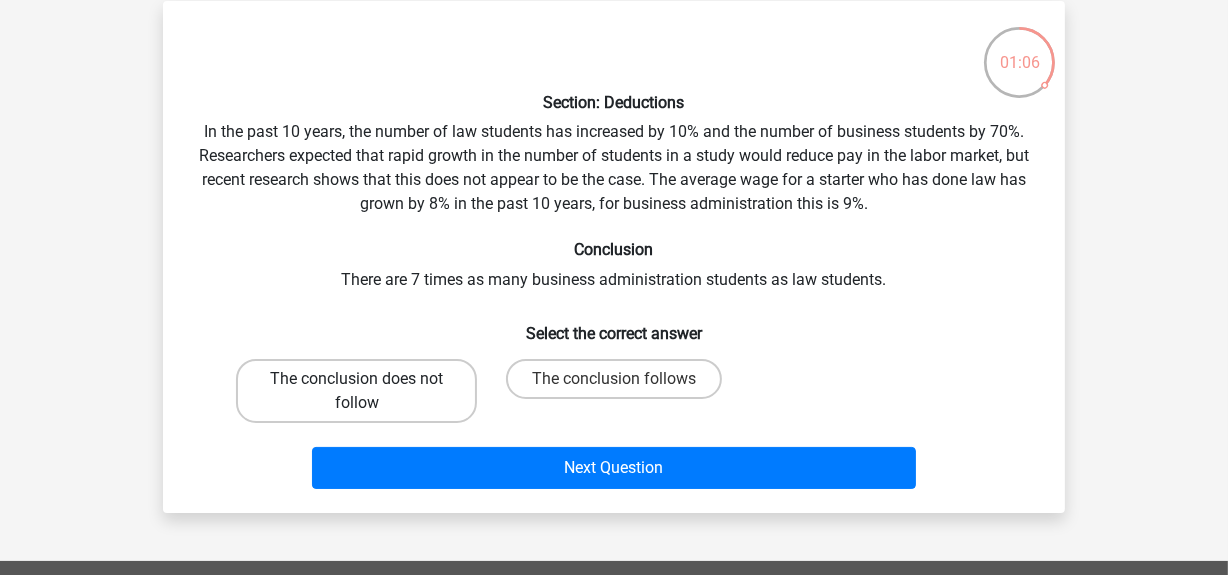 click on "The conclusion does not follow" at bounding box center [356, 391] 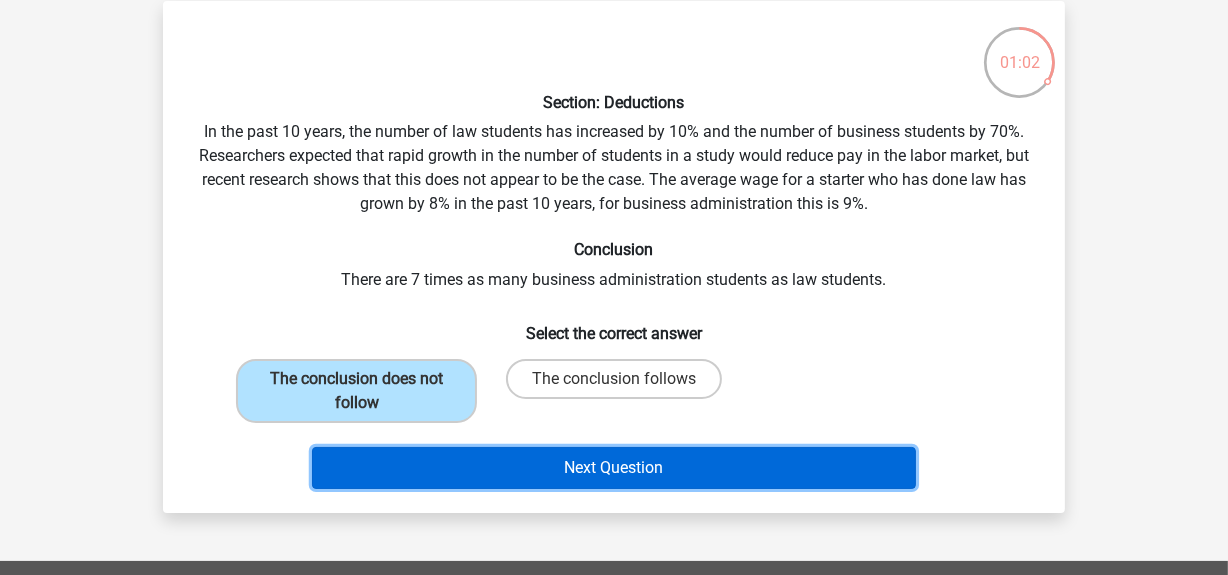 click on "Next Question" at bounding box center (614, 468) 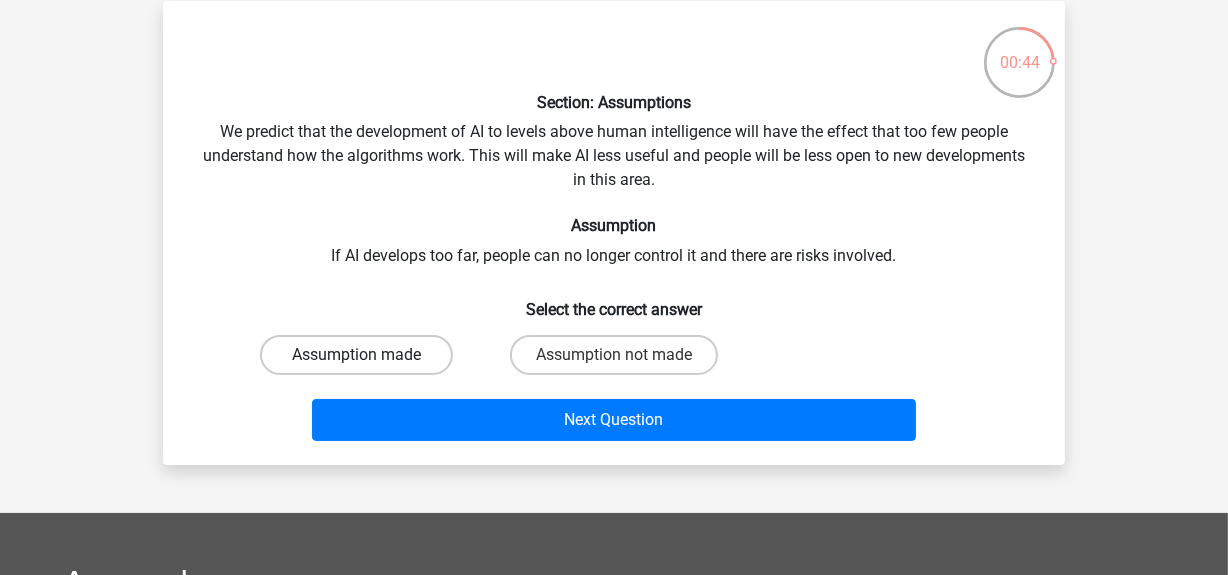 click on "Assumption made" at bounding box center (356, 355) 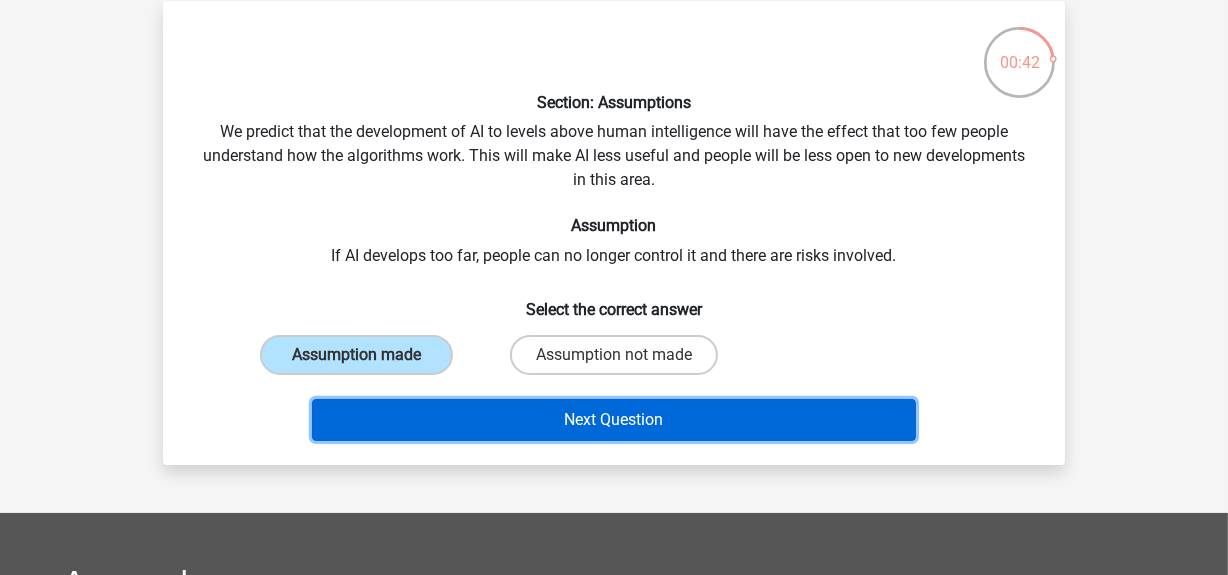 click on "Next Question" at bounding box center (614, 420) 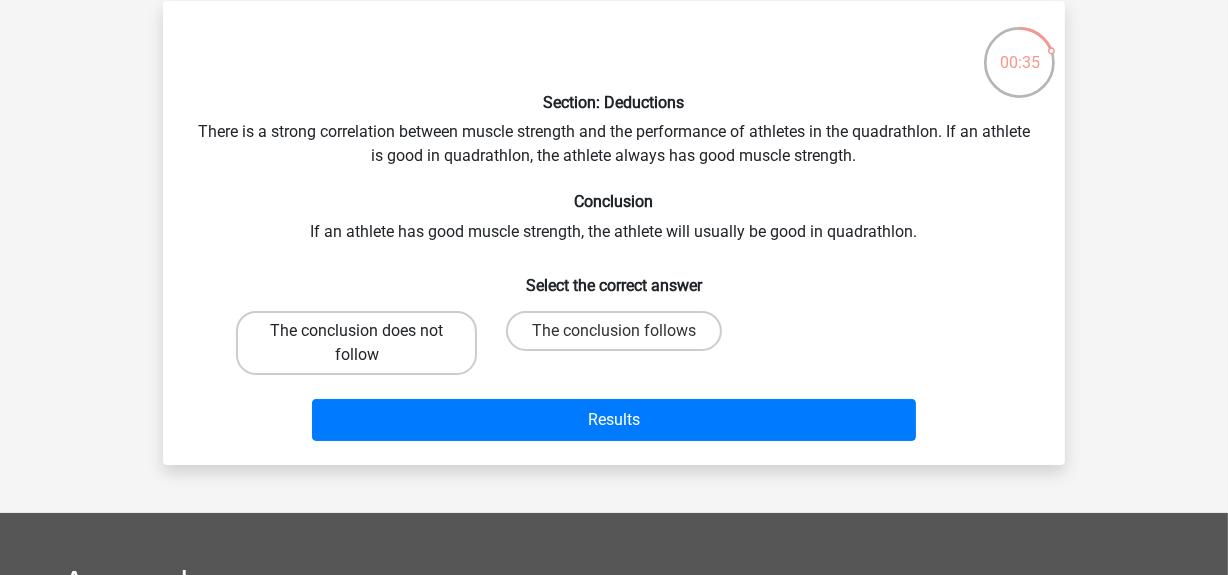 click on "The conclusion does not follow" at bounding box center [356, 343] 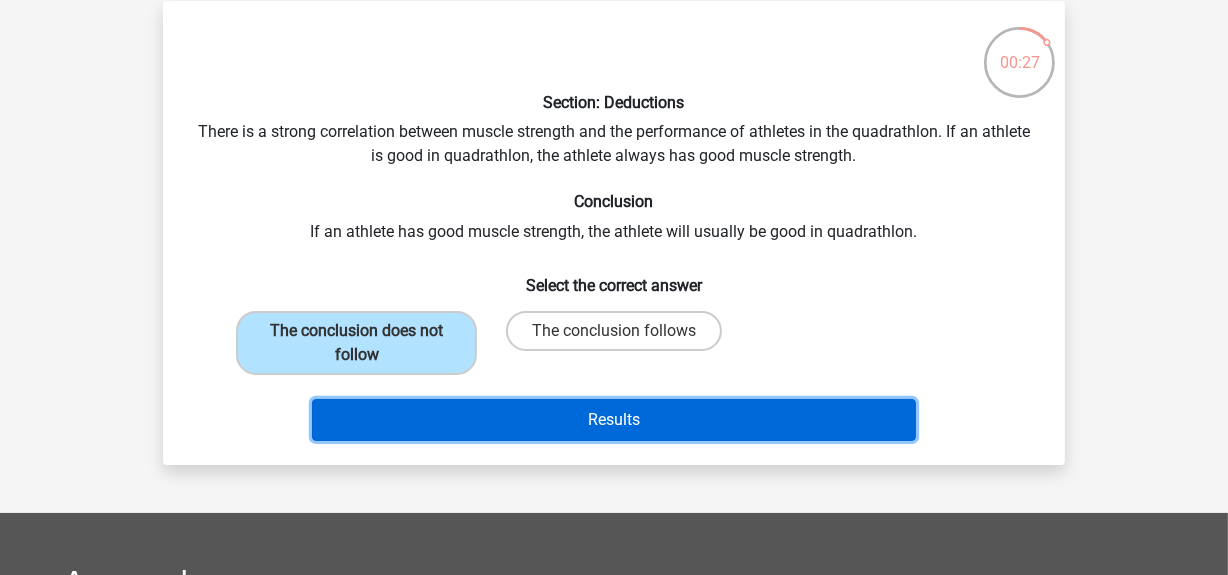 click on "Results" at bounding box center (614, 420) 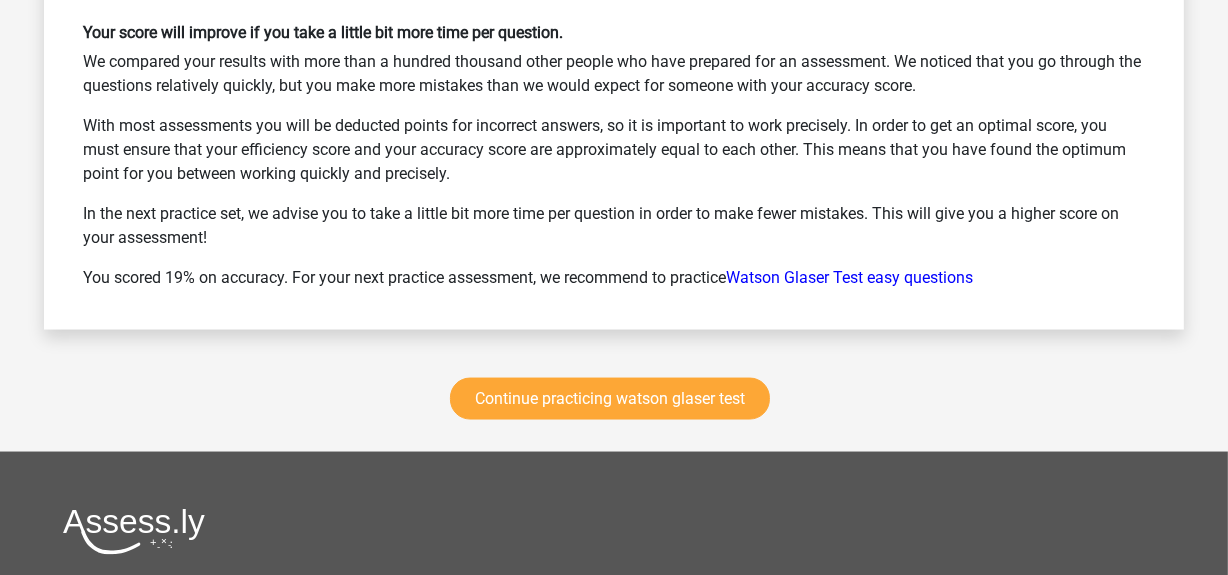 scroll, scrollTop: 2687, scrollLeft: 0, axis: vertical 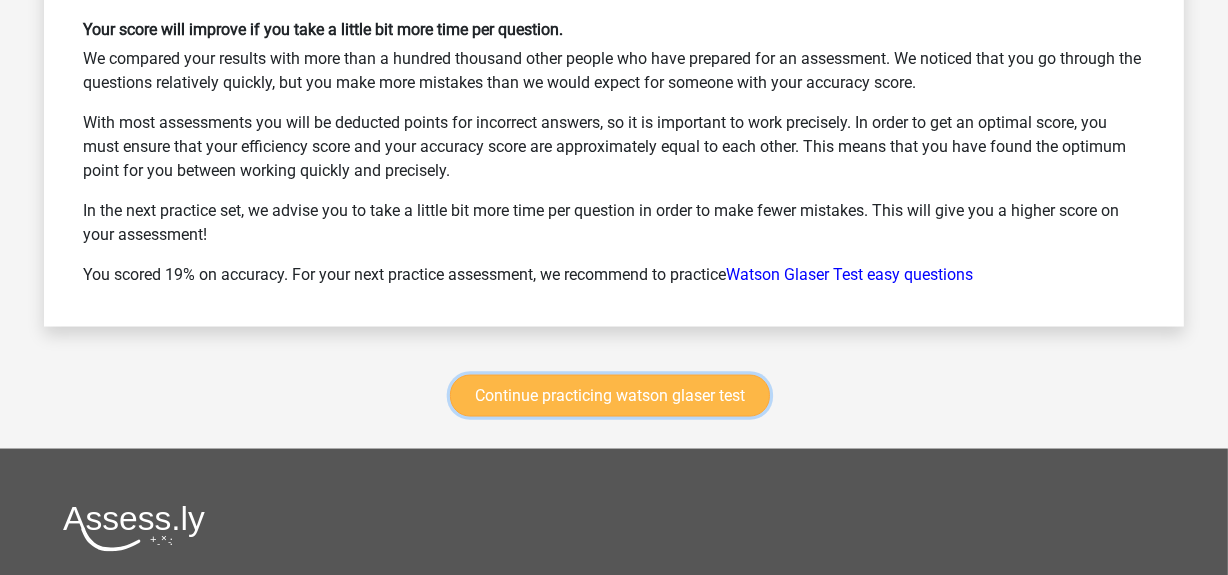 click on "Continue practicing watson glaser test" at bounding box center (610, 396) 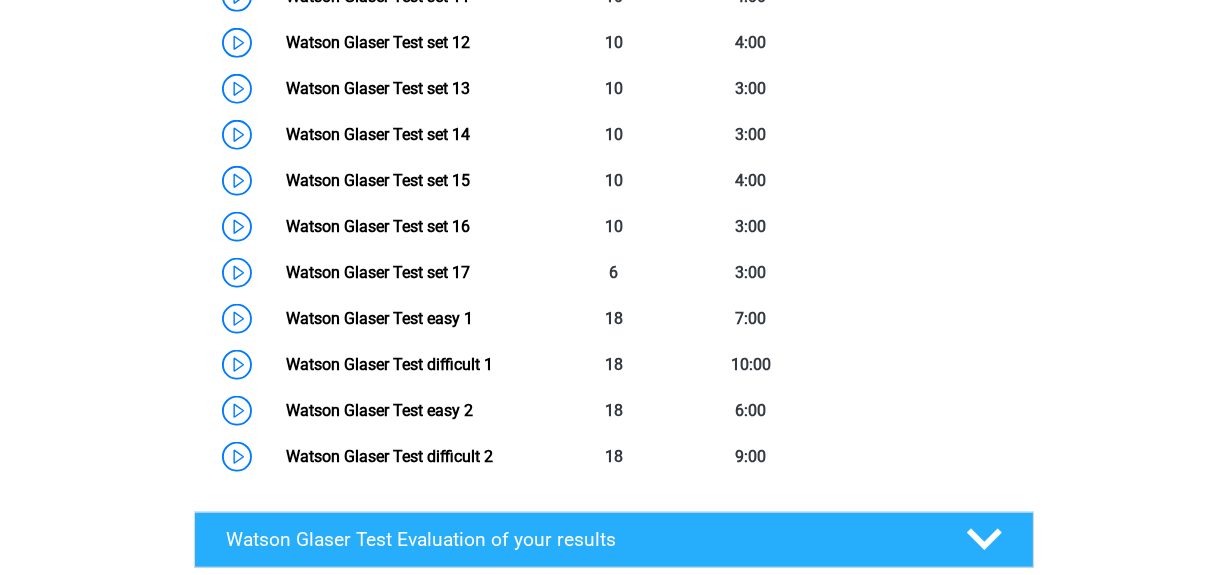 scroll, scrollTop: 1500, scrollLeft: 0, axis: vertical 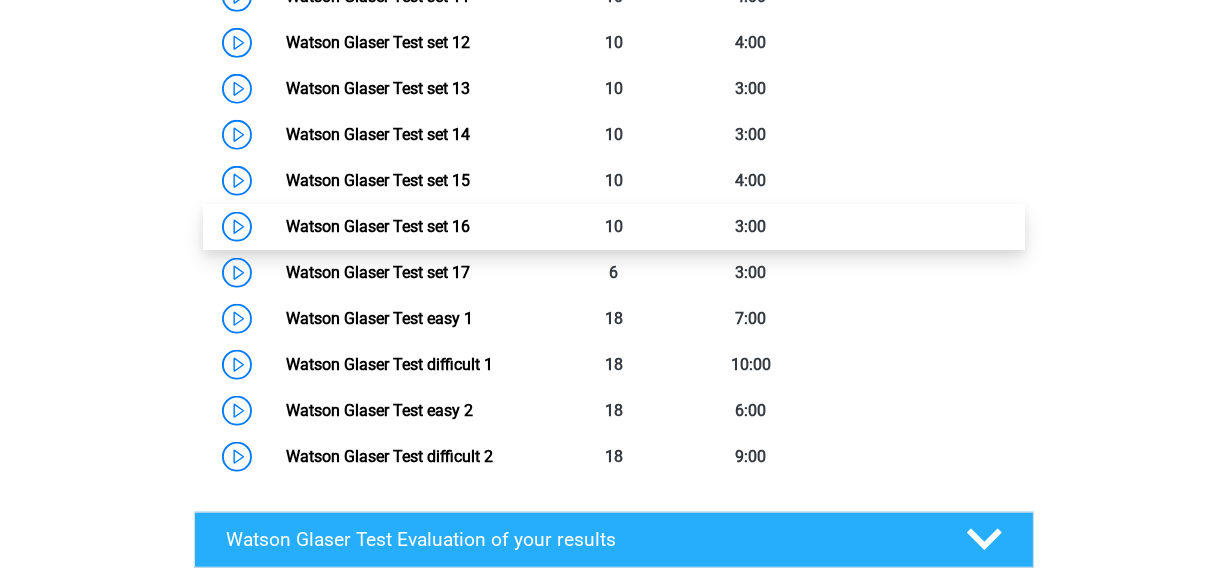 click on "Watson Glaser Test
set 16" at bounding box center (378, 226) 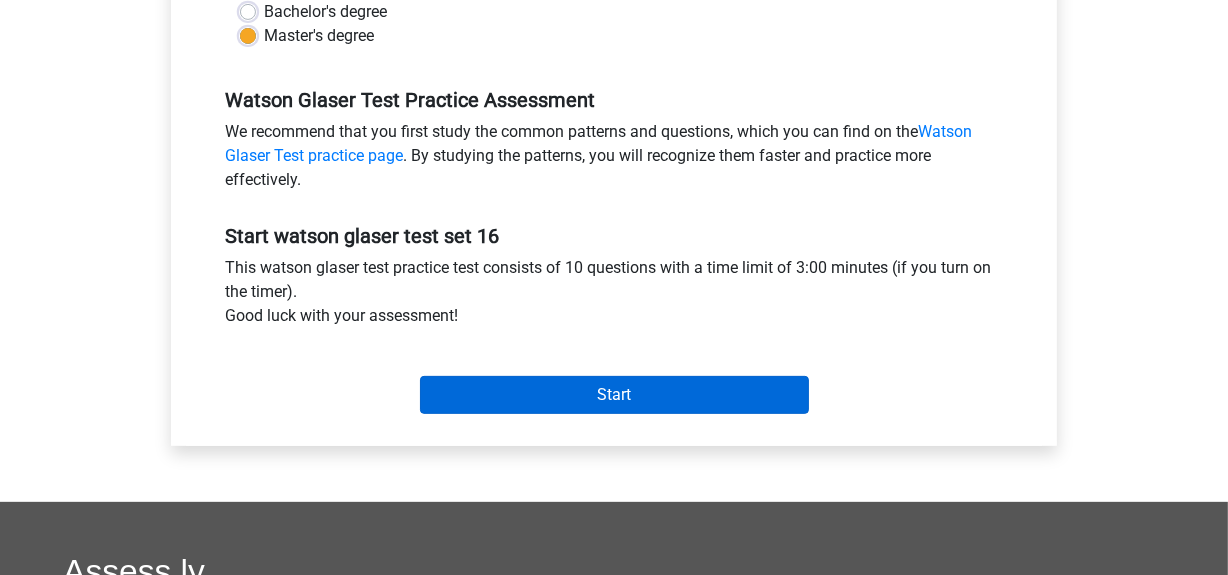 scroll, scrollTop: 551, scrollLeft: 0, axis: vertical 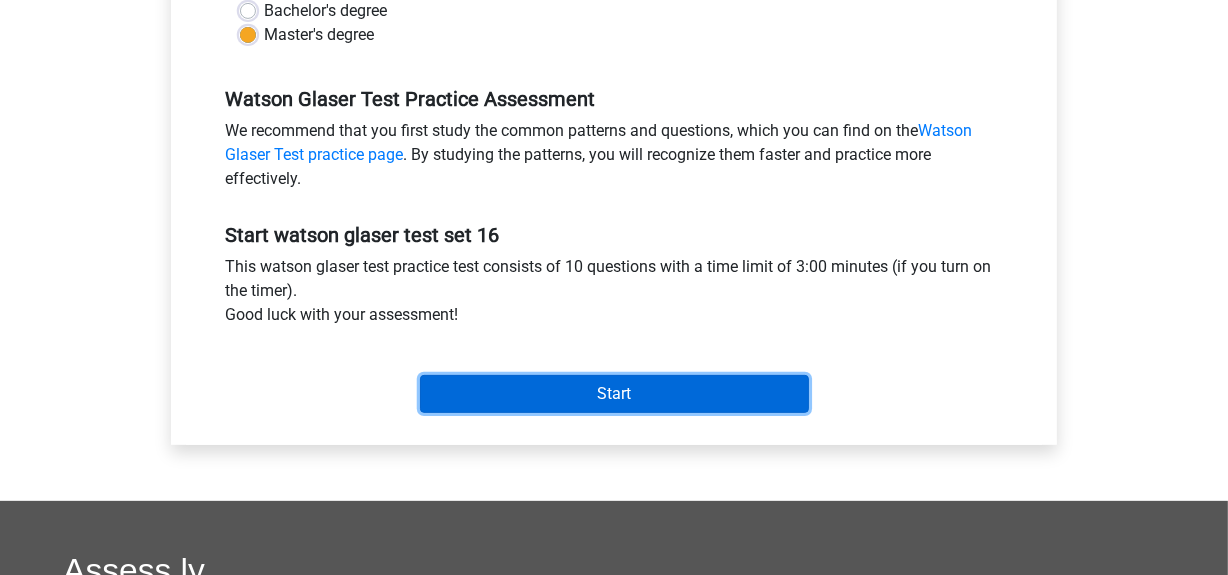 click on "Start" at bounding box center (614, 394) 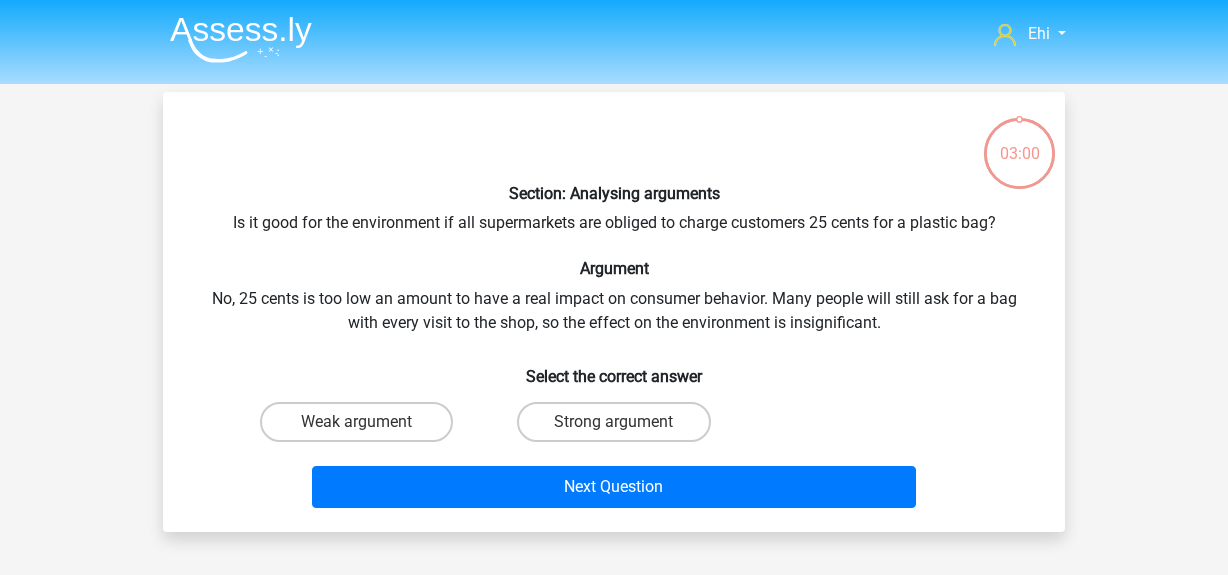 scroll, scrollTop: 0, scrollLeft: 0, axis: both 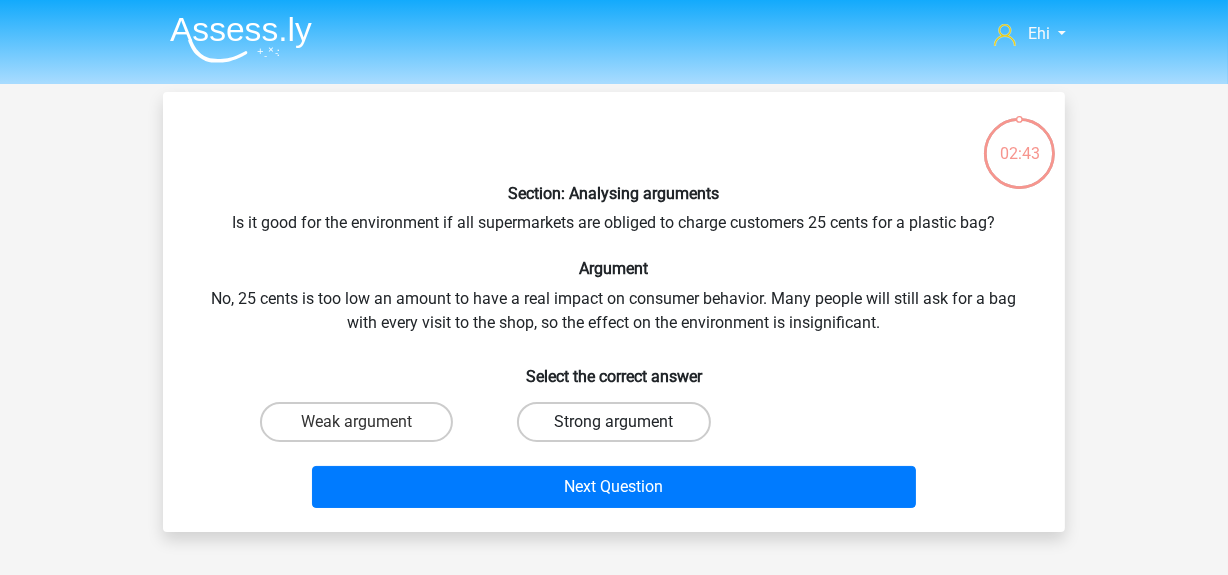 click on "Strong argument" at bounding box center [613, 422] 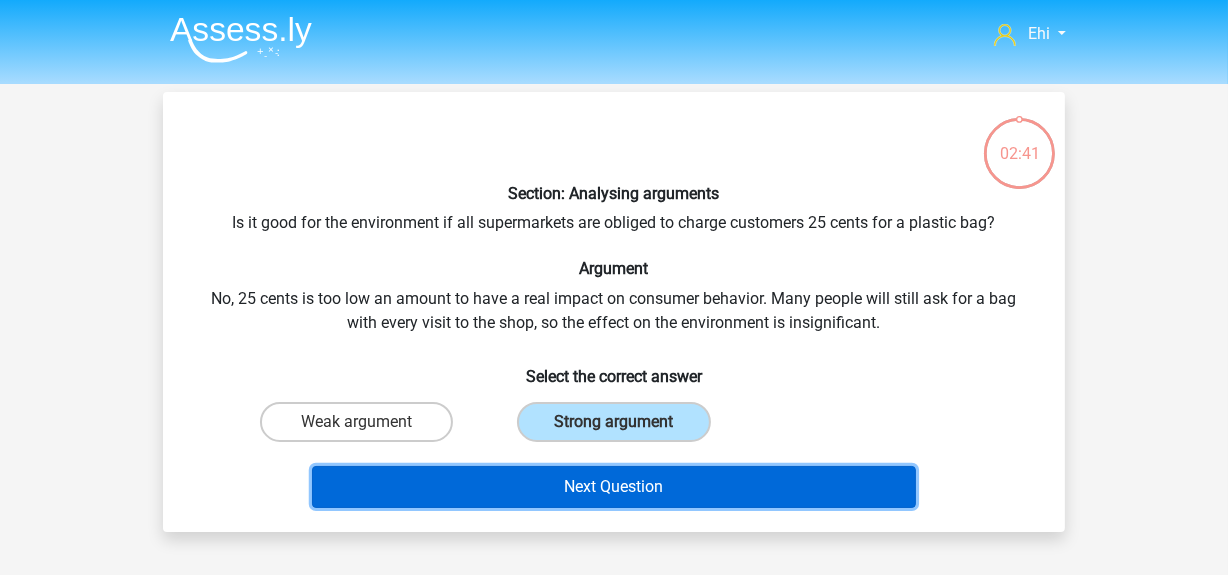 click on "Next Question" at bounding box center [614, 487] 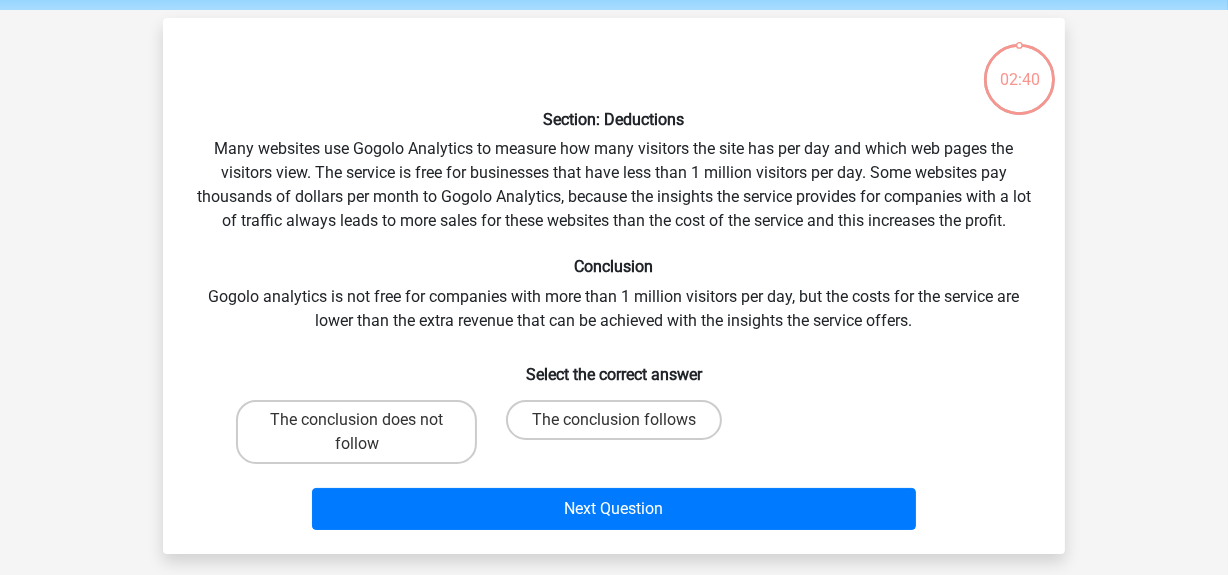 scroll, scrollTop: 91, scrollLeft: 0, axis: vertical 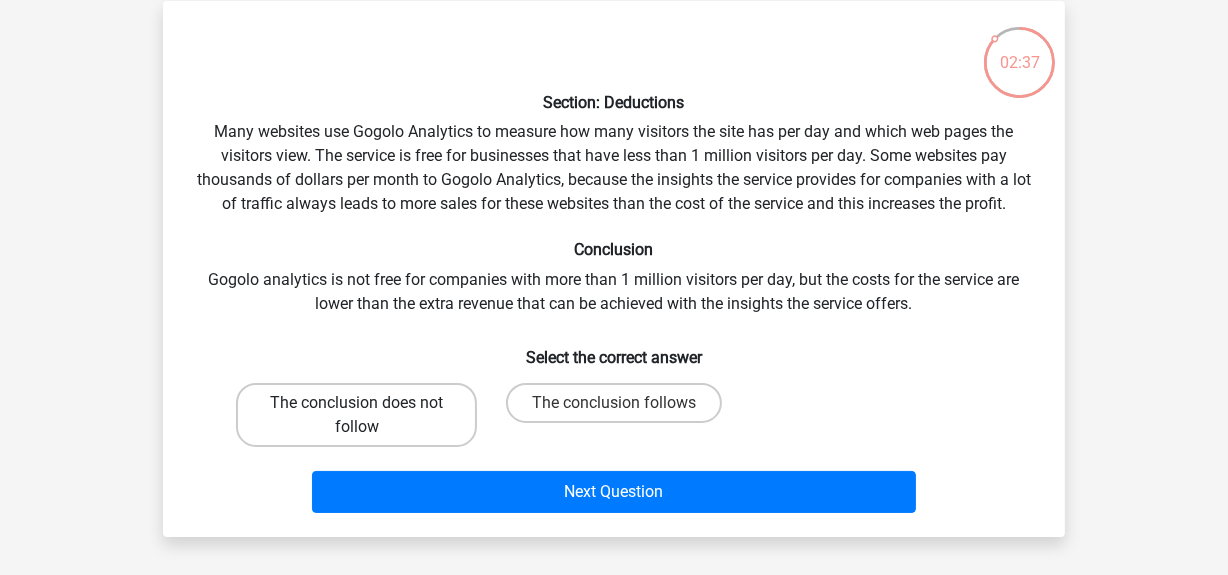 click on "The conclusion does not follow" at bounding box center (356, 415) 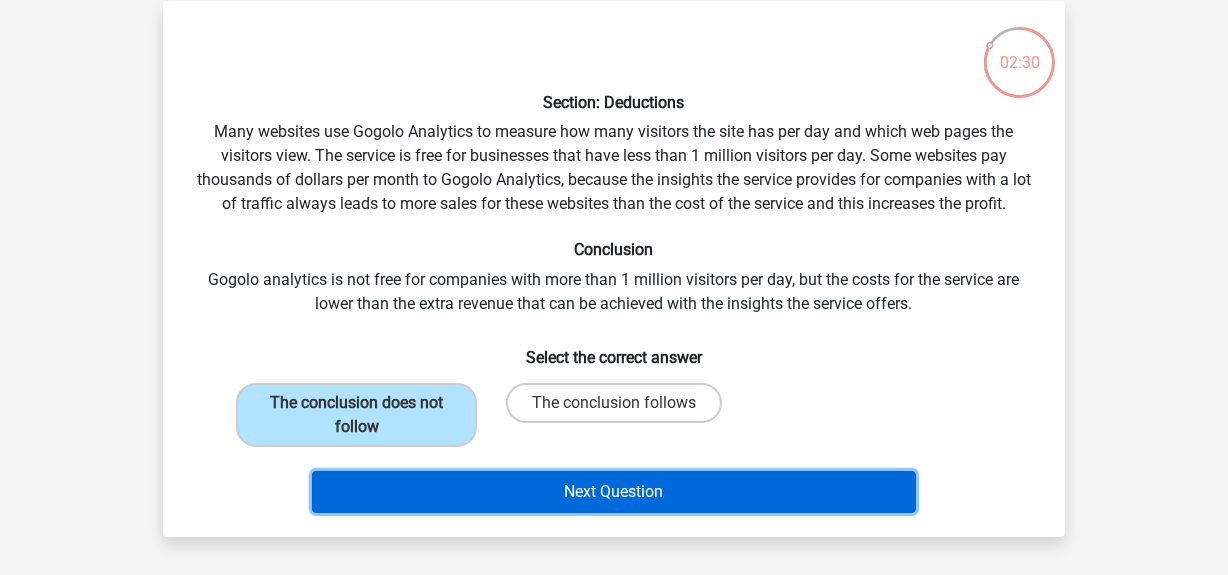 click on "Next Question" at bounding box center (614, 492) 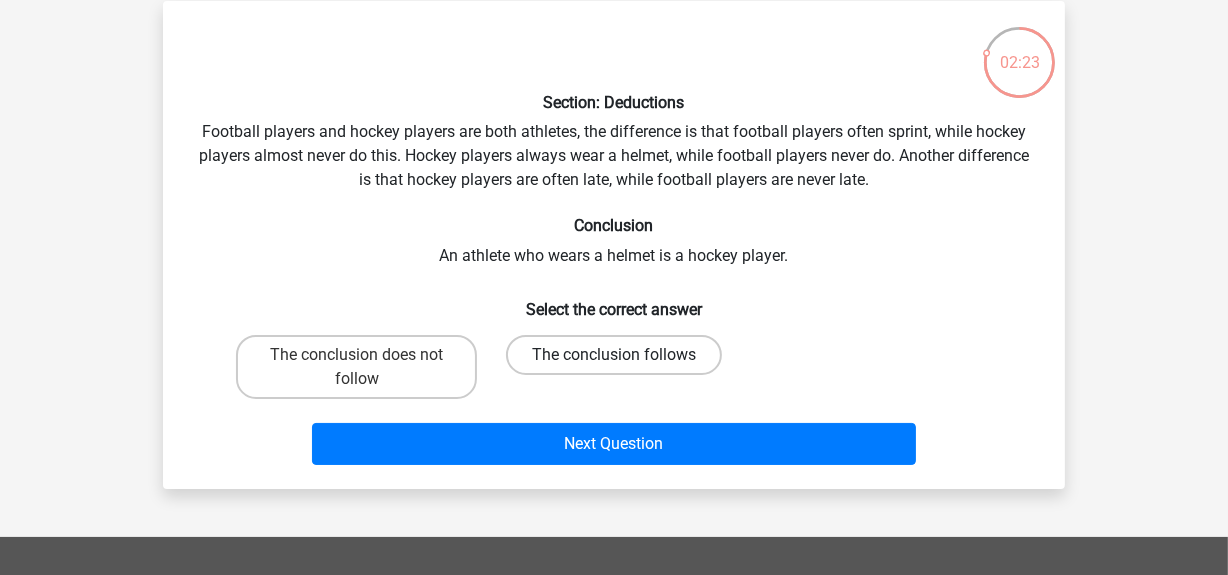 click on "The conclusion follows" at bounding box center (614, 355) 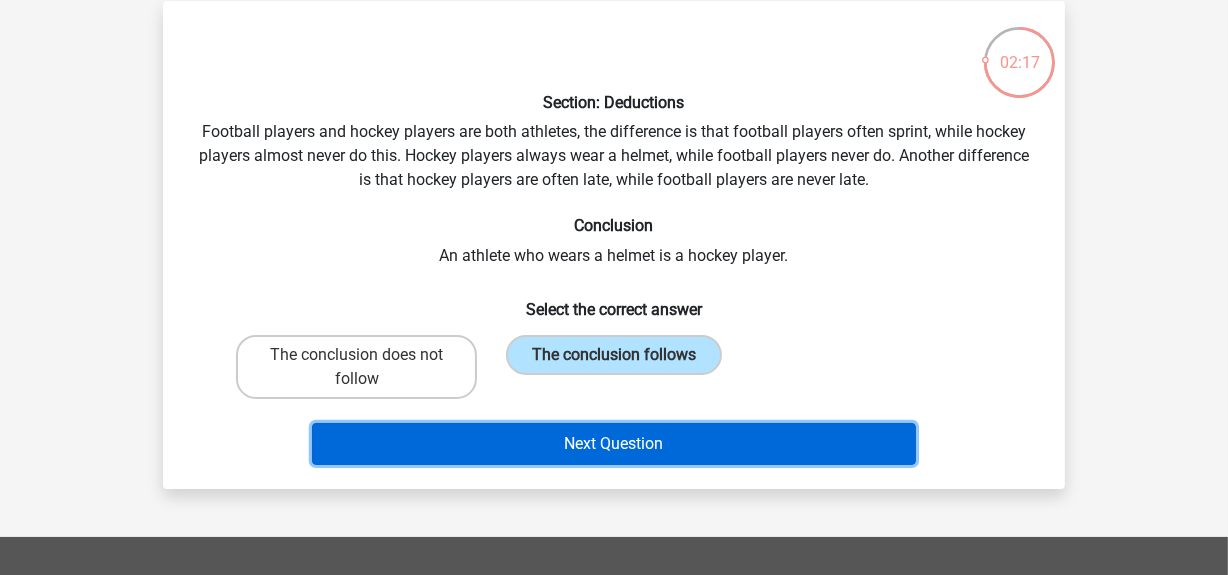 click on "Next Question" at bounding box center [614, 444] 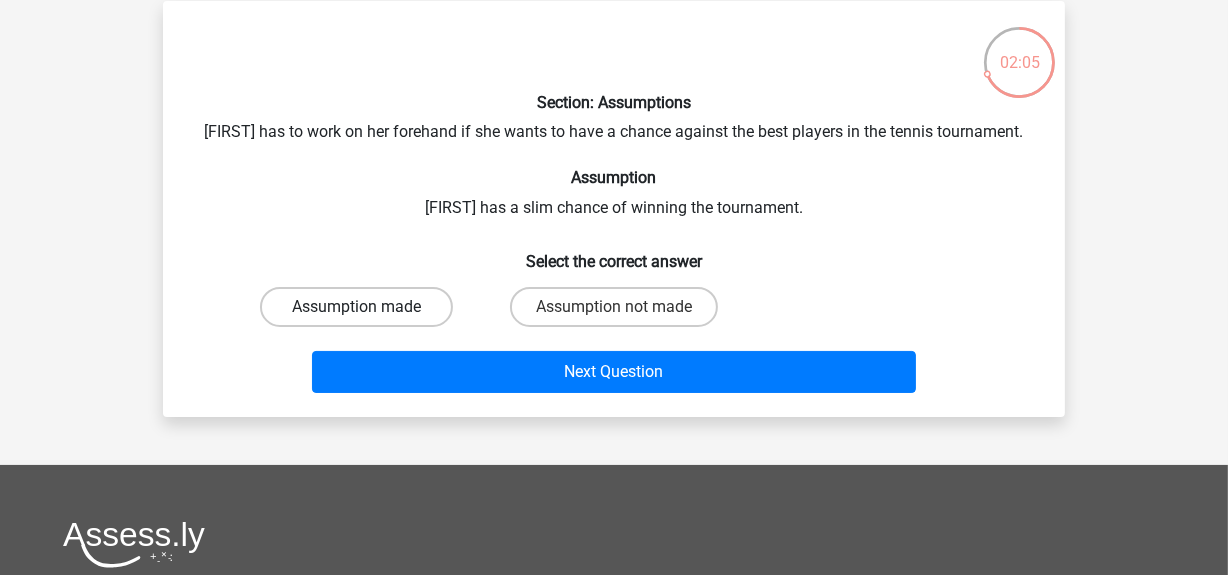 click on "Assumption made" at bounding box center [356, 307] 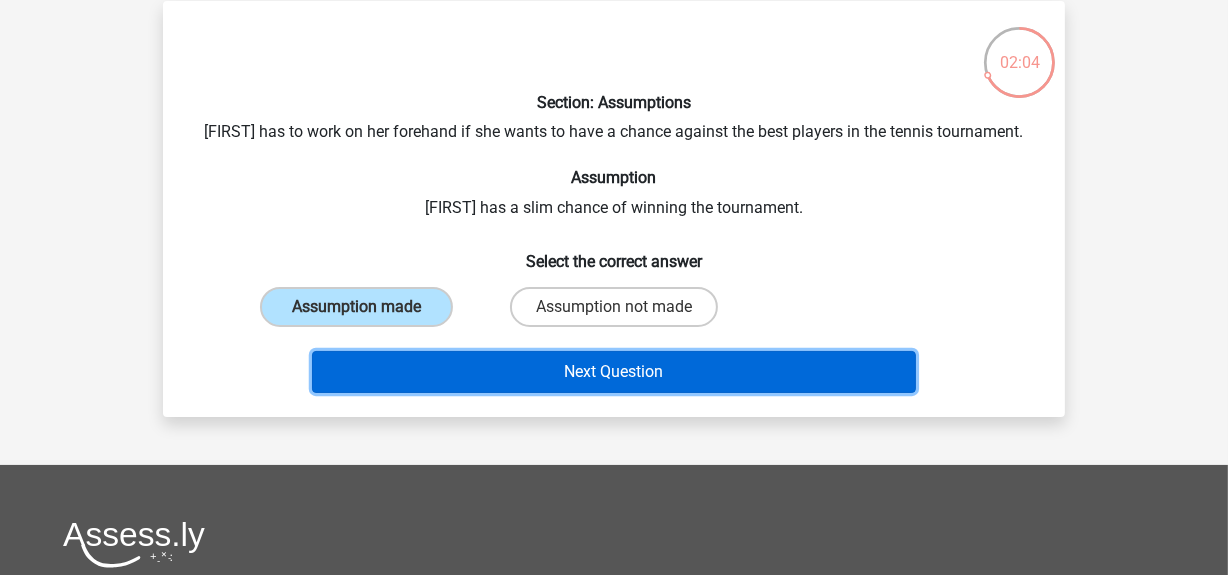 click on "Next Question" at bounding box center (614, 372) 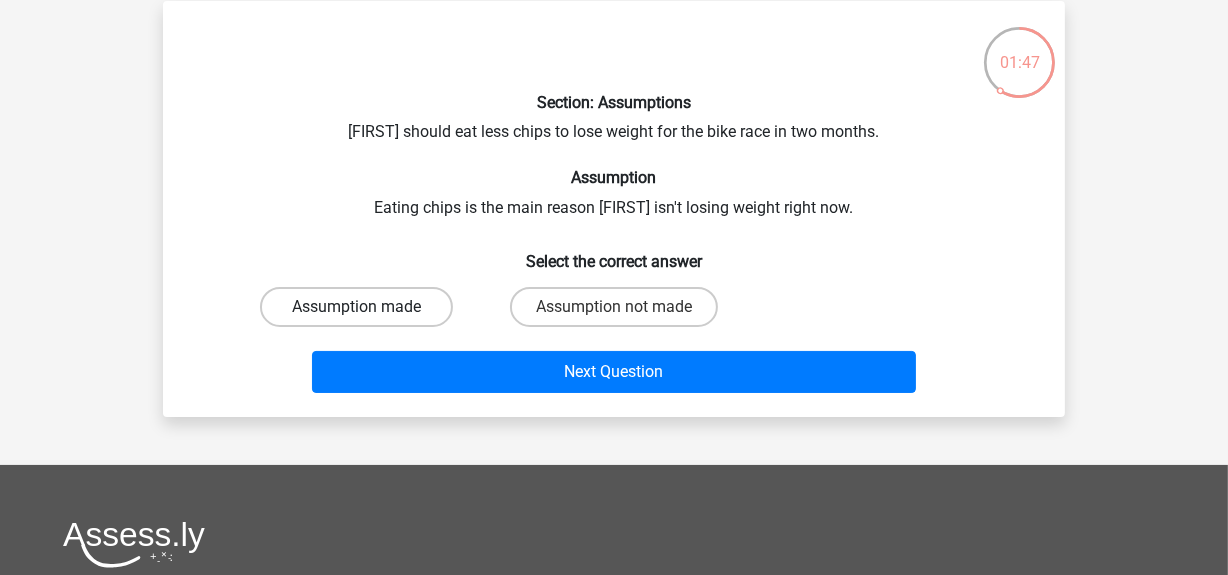 click on "Assumption made" at bounding box center [356, 307] 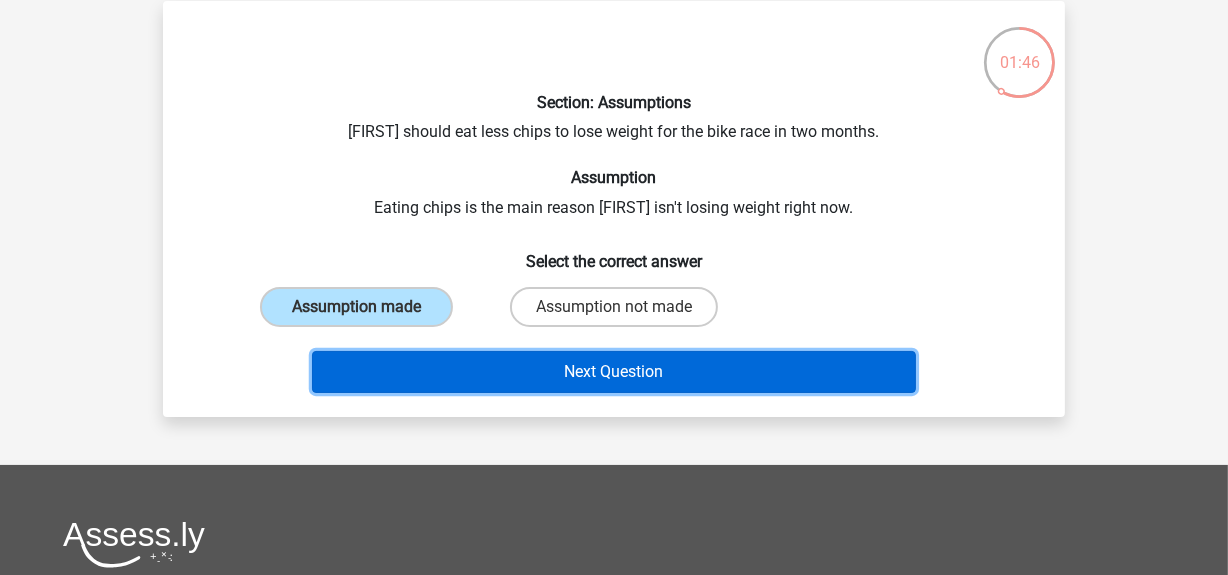 click on "Next Question" at bounding box center [614, 372] 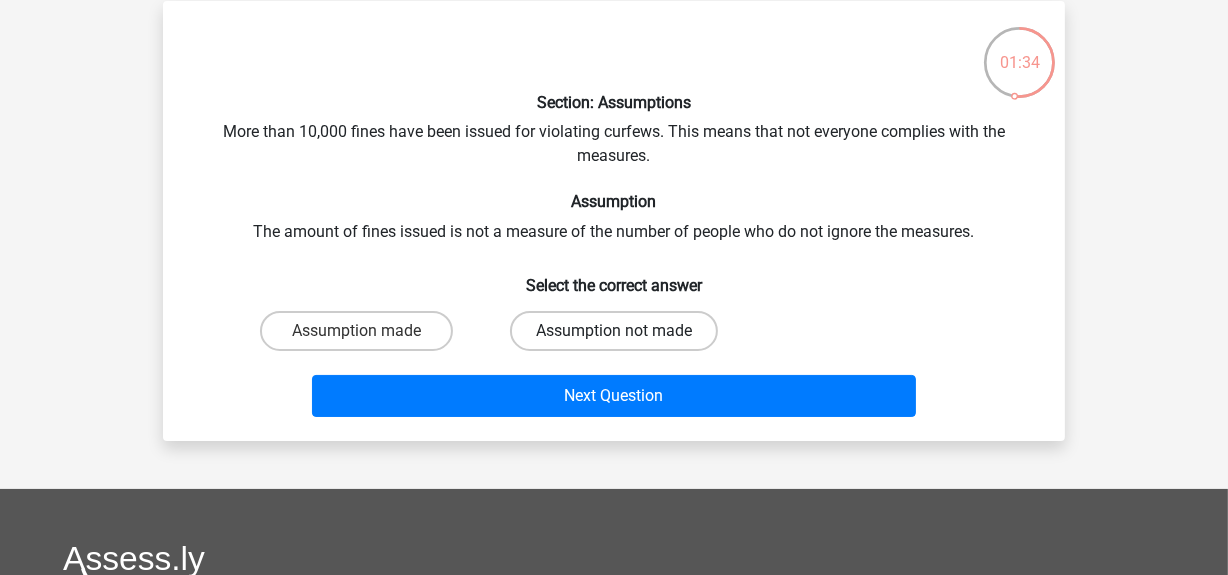 click on "Assumption not made" at bounding box center (614, 331) 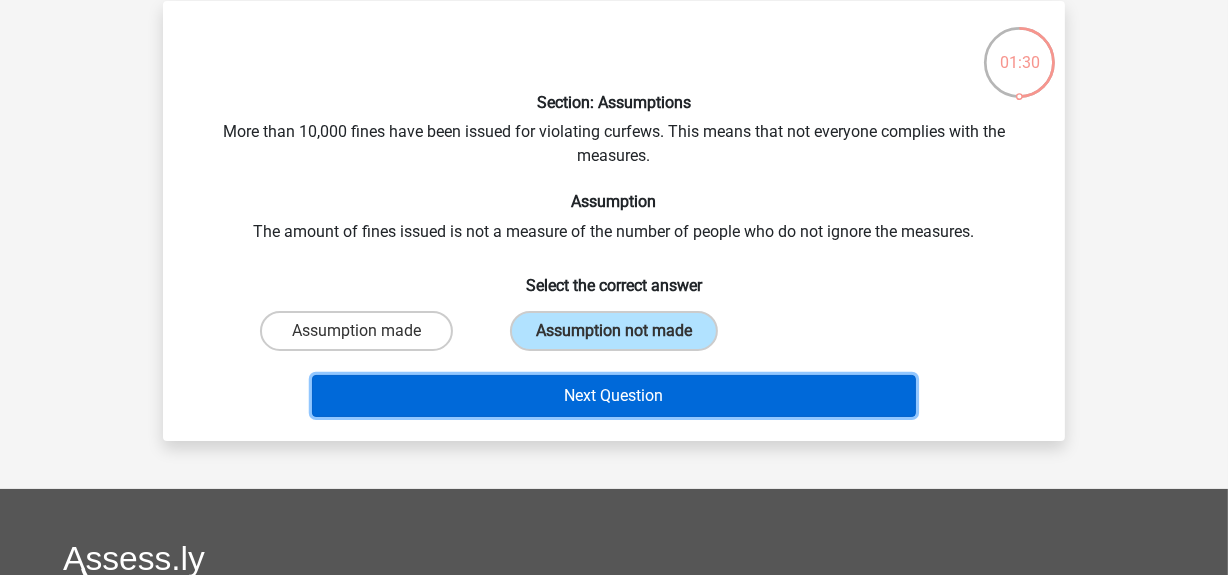 click on "Next Question" at bounding box center [614, 396] 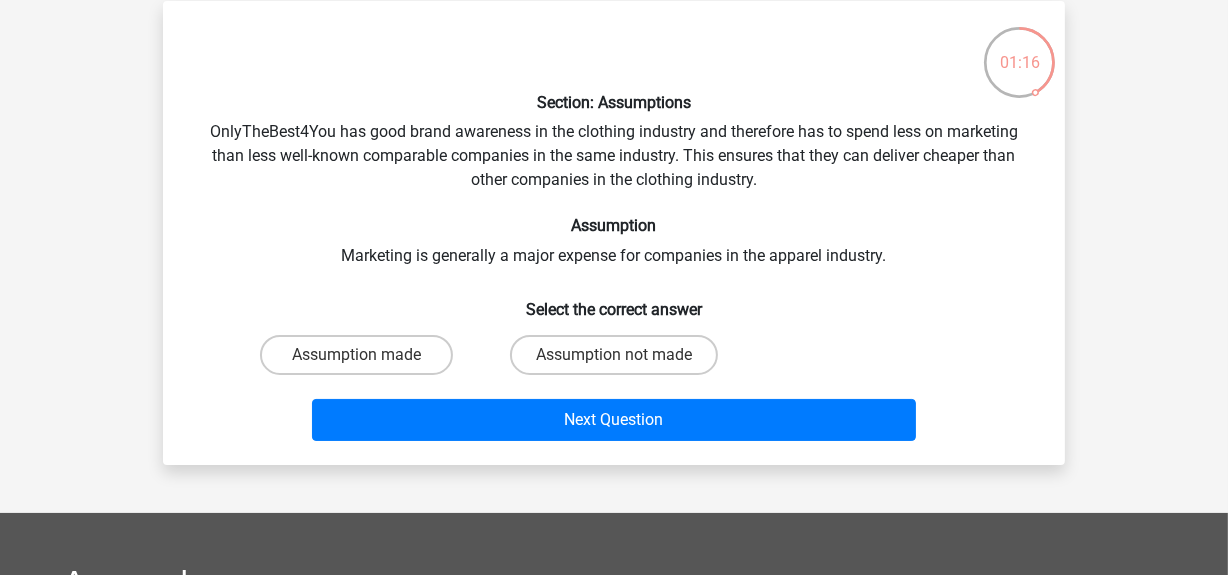 click on "Assumption made" at bounding box center (356, 355) 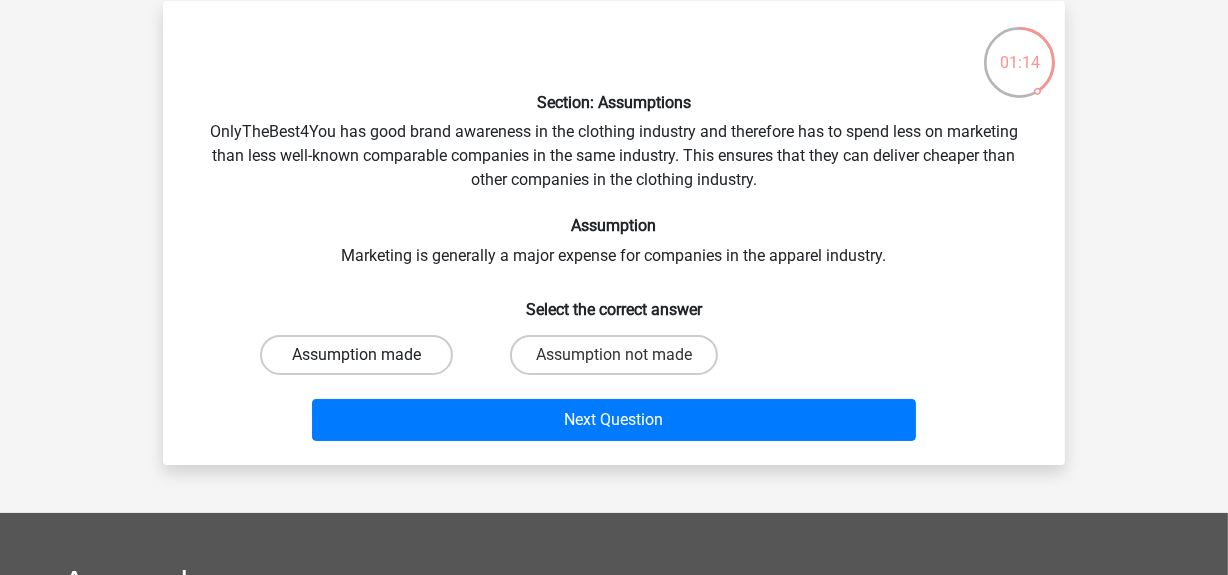 click on "Assumption made" at bounding box center [356, 355] 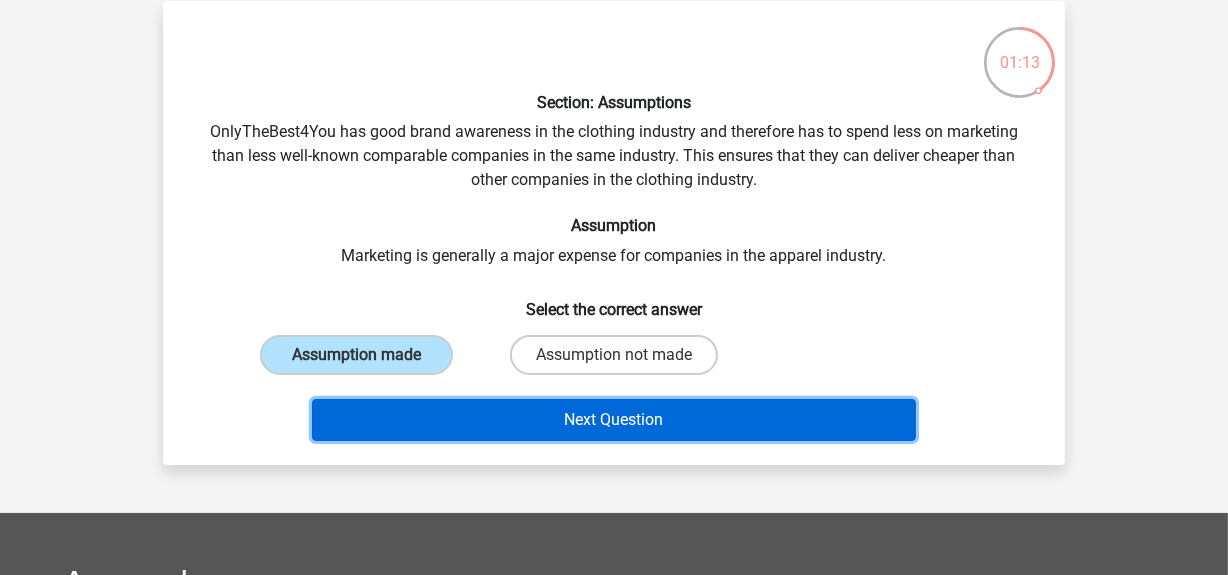 click on "Next Question" at bounding box center (614, 420) 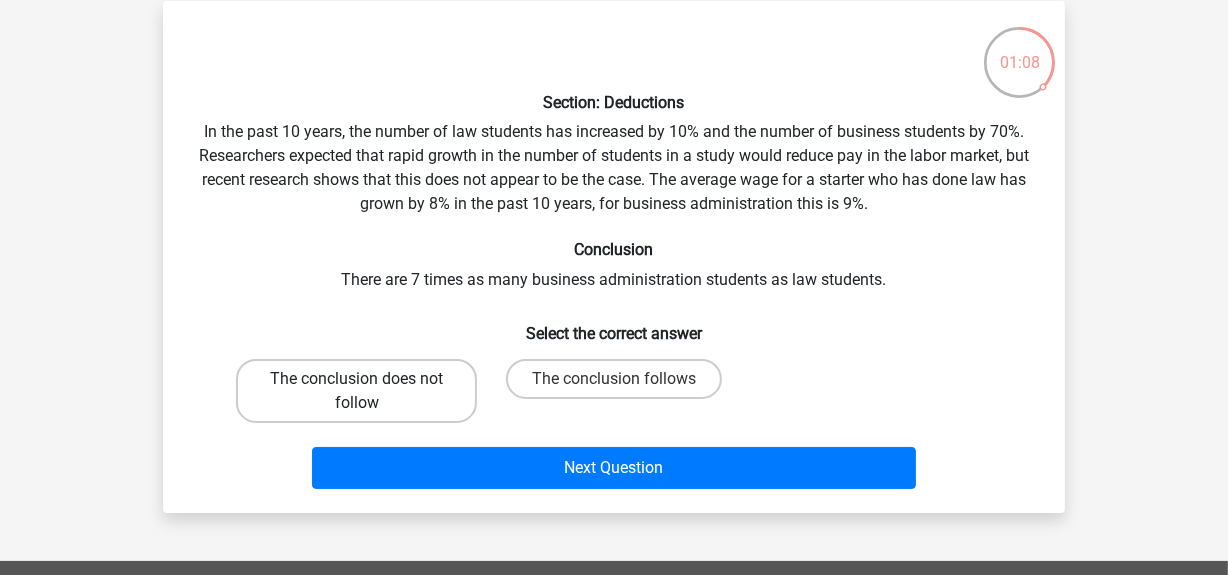 click on "The conclusion does not follow" at bounding box center (356, 391) 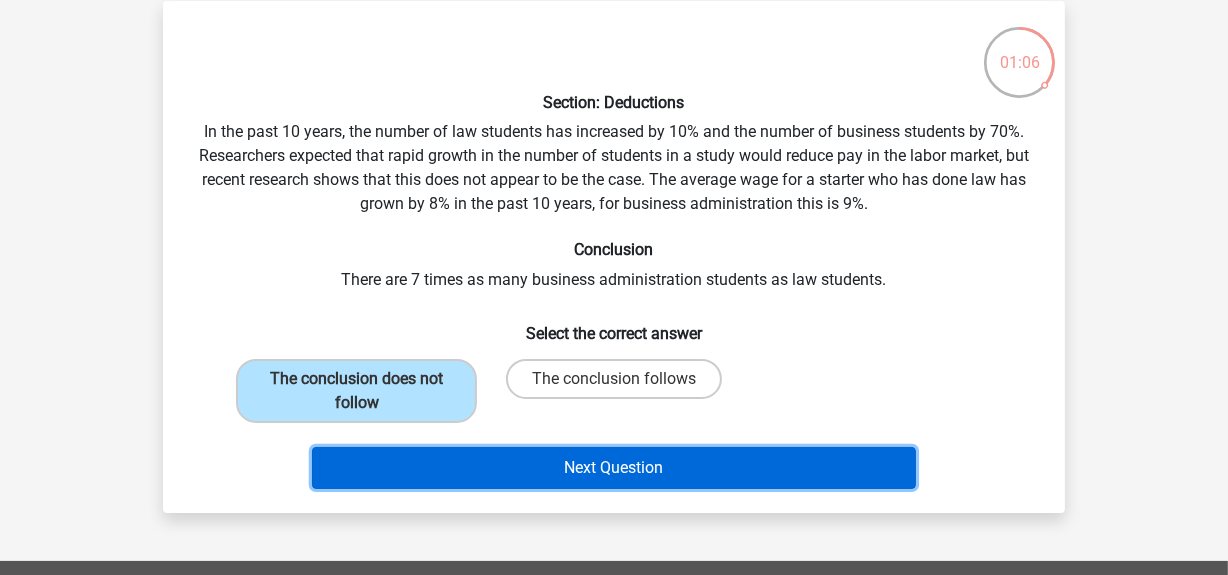 click on "Next Question" at bounding box center [614, 468] 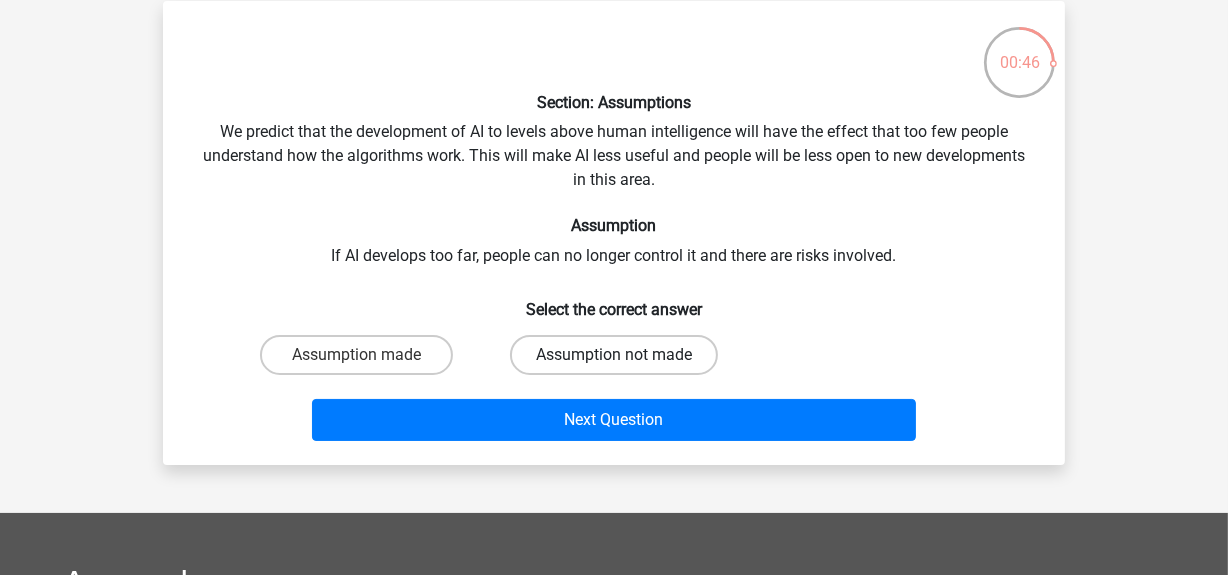 click on "Assumption not made" at bounding box center (614, 355) 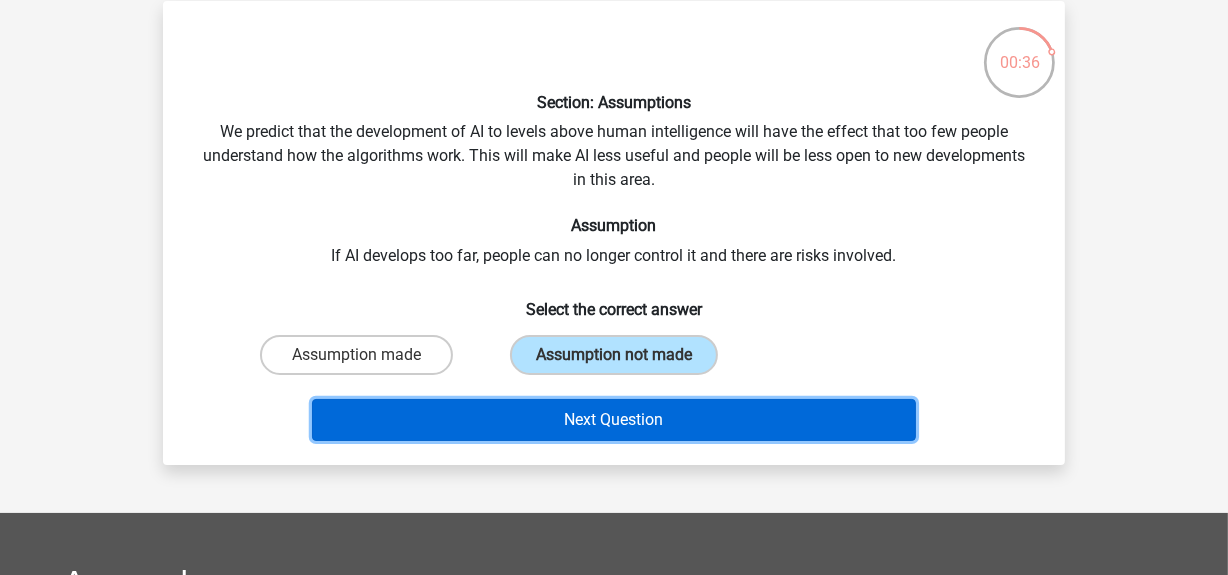 click on "Next Question" at bounding box center (614, 420) 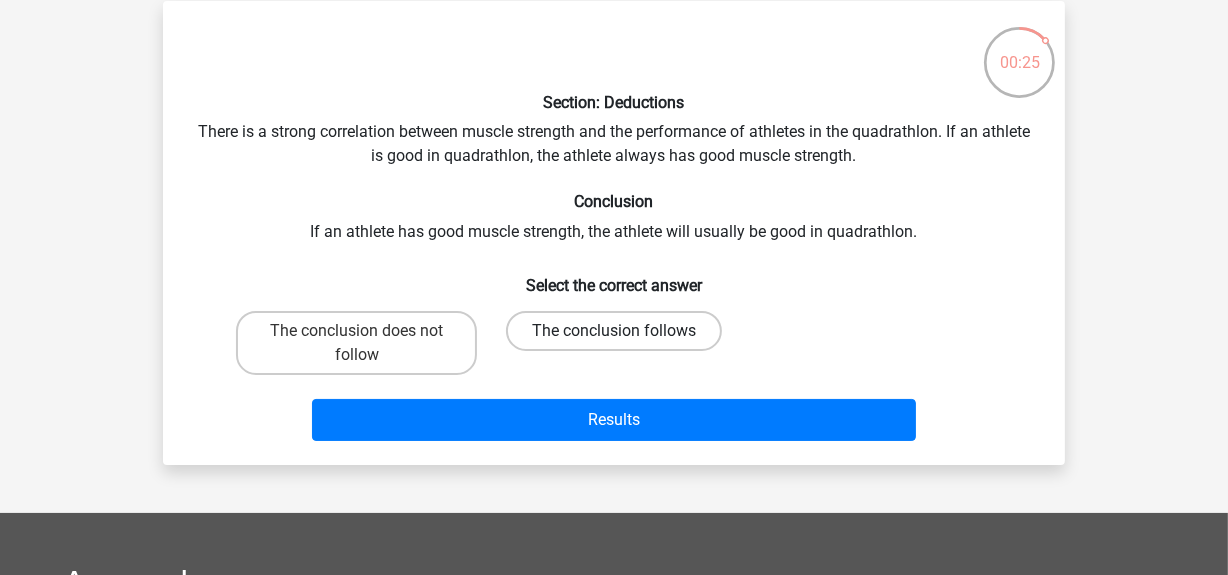 click on "The conclusion follows" at bounding box center [614, 331] 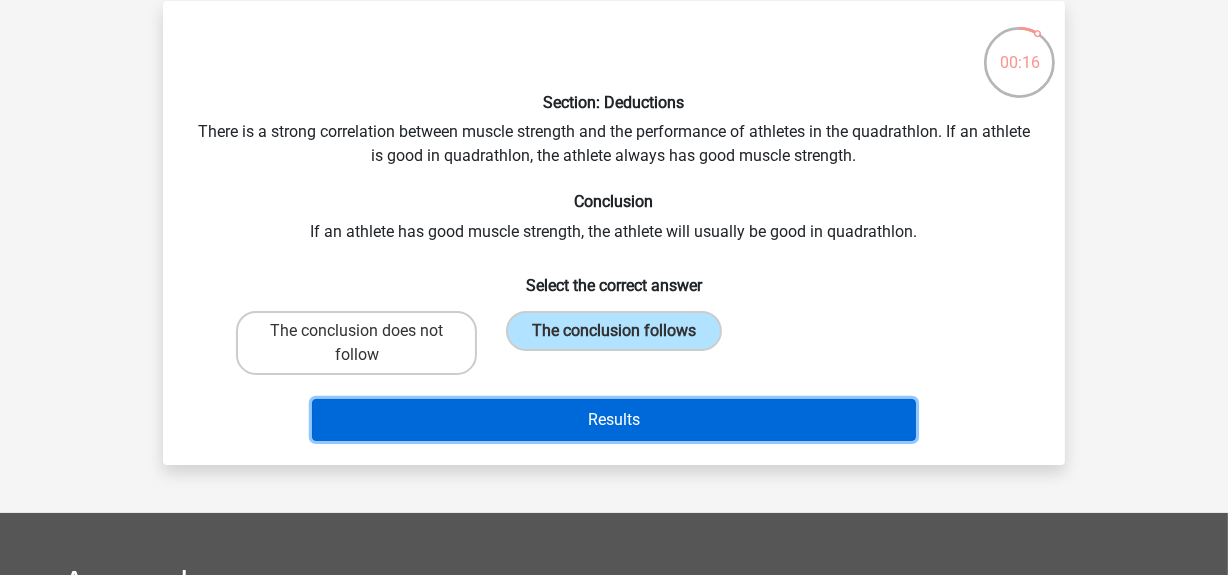 click on "Results" at bounding box center [614, 420] 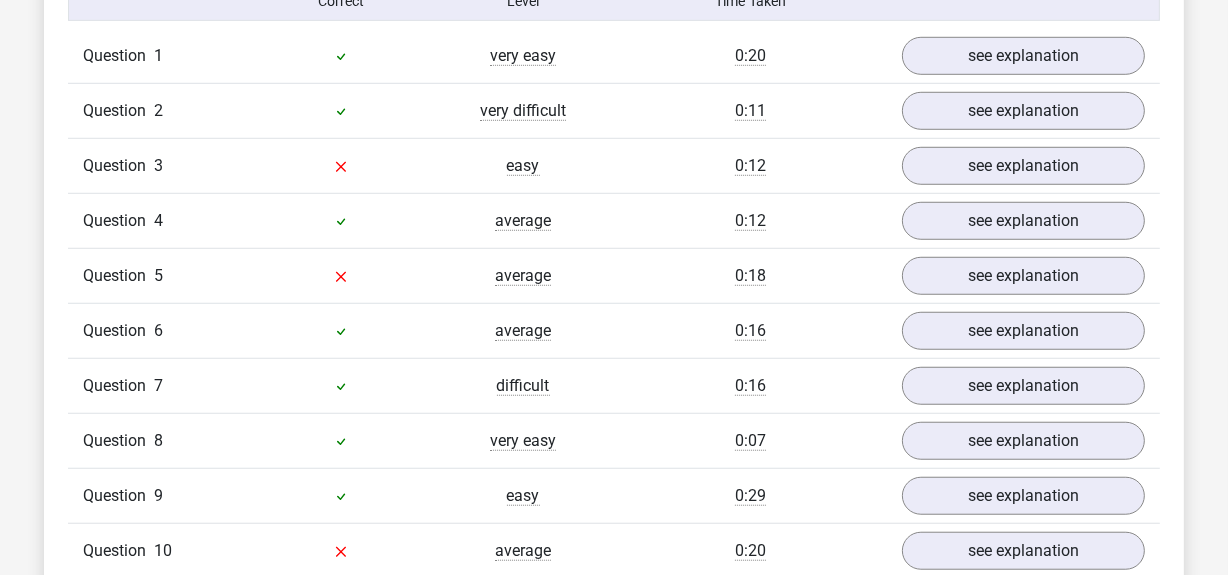 scroll, scrollTop: 1347, scrollLeft: 0, axis: vertical 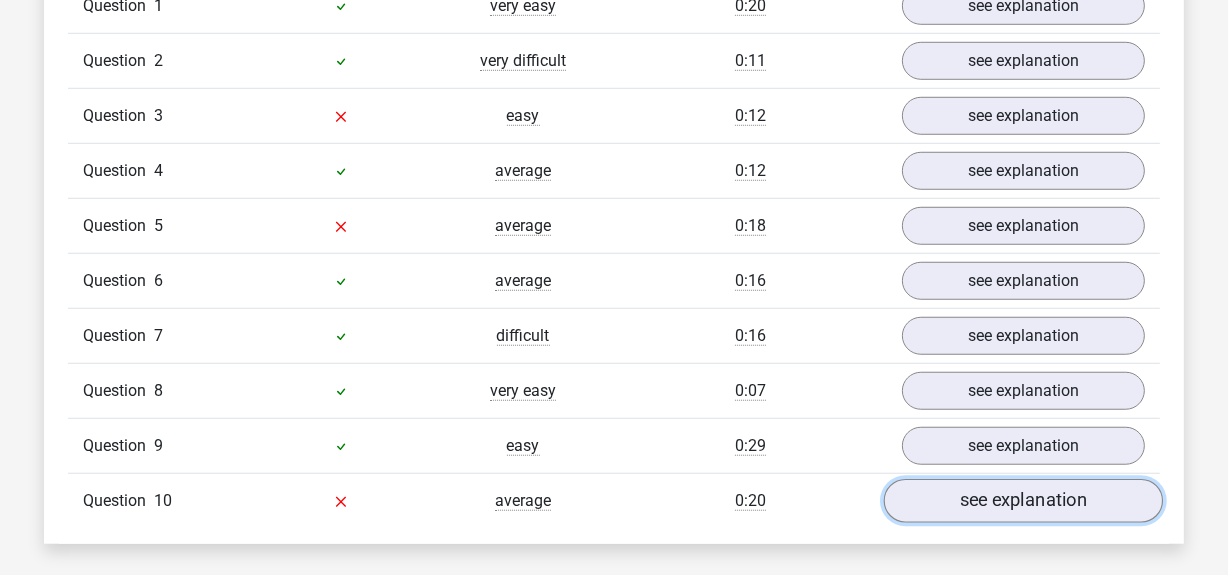 click on "see explanation" at bounding box center [1023, 501] 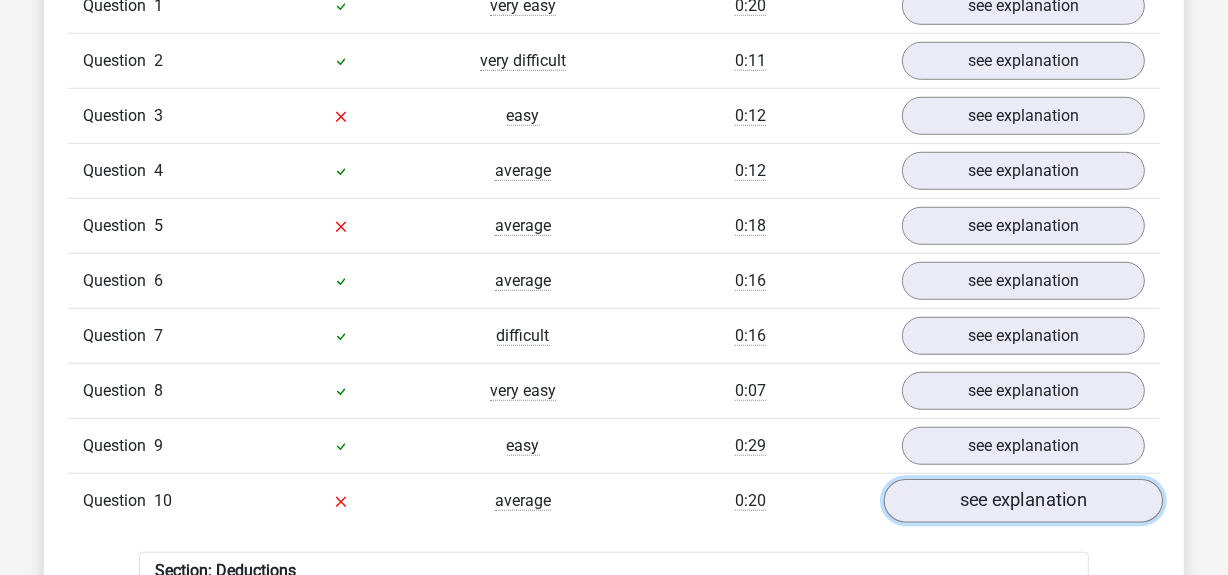 click on "see explanation" at bounding box center [1023, 501] 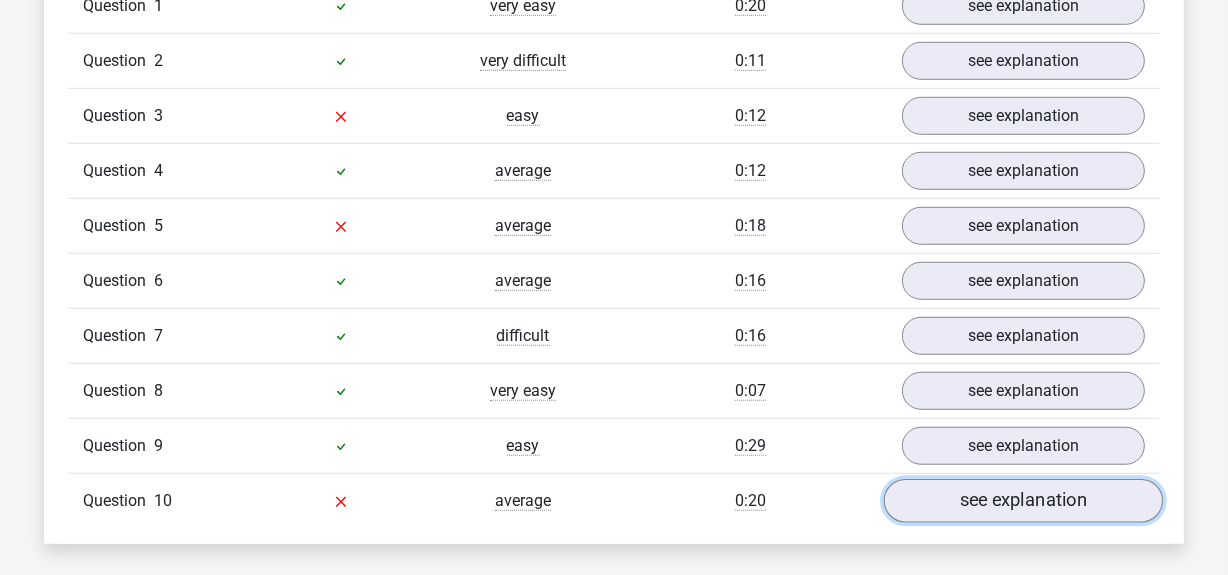 click on "see explanation" at bounding box center [1023, 501] 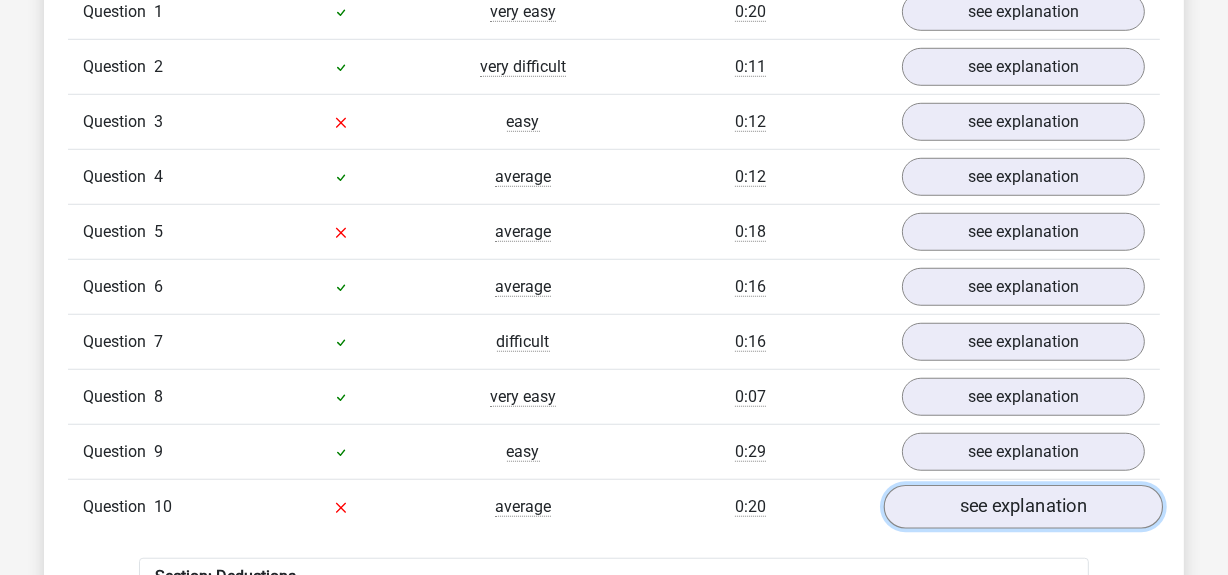 scroll, scrollTop: 1342, scrollLeft: 0, axis: vertical 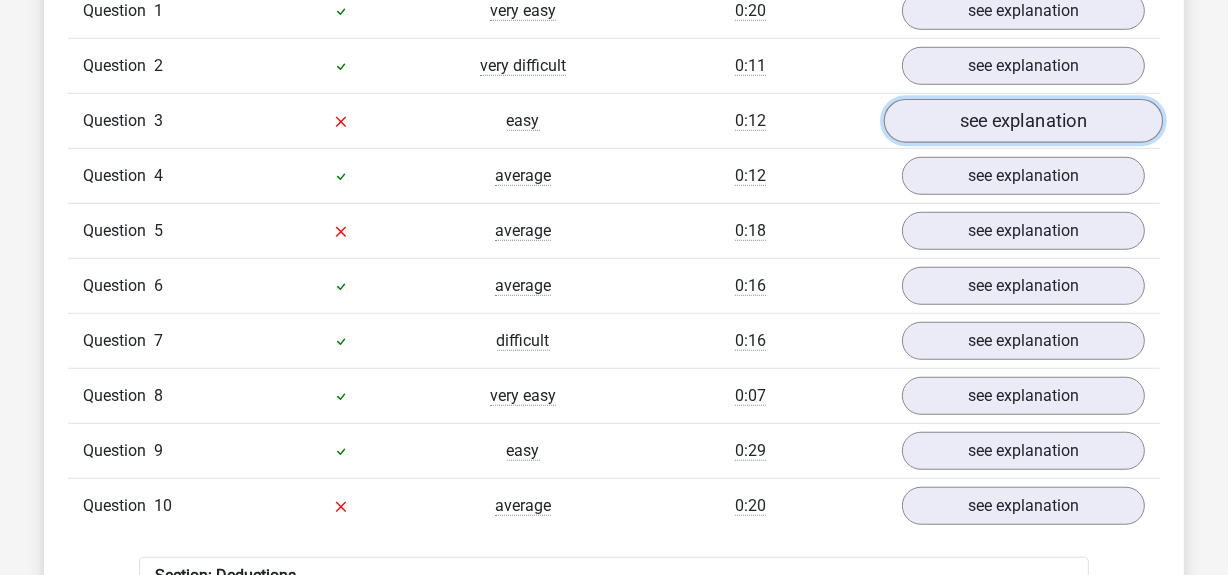 click on "see explanation" at bounding box center (1023, 121) 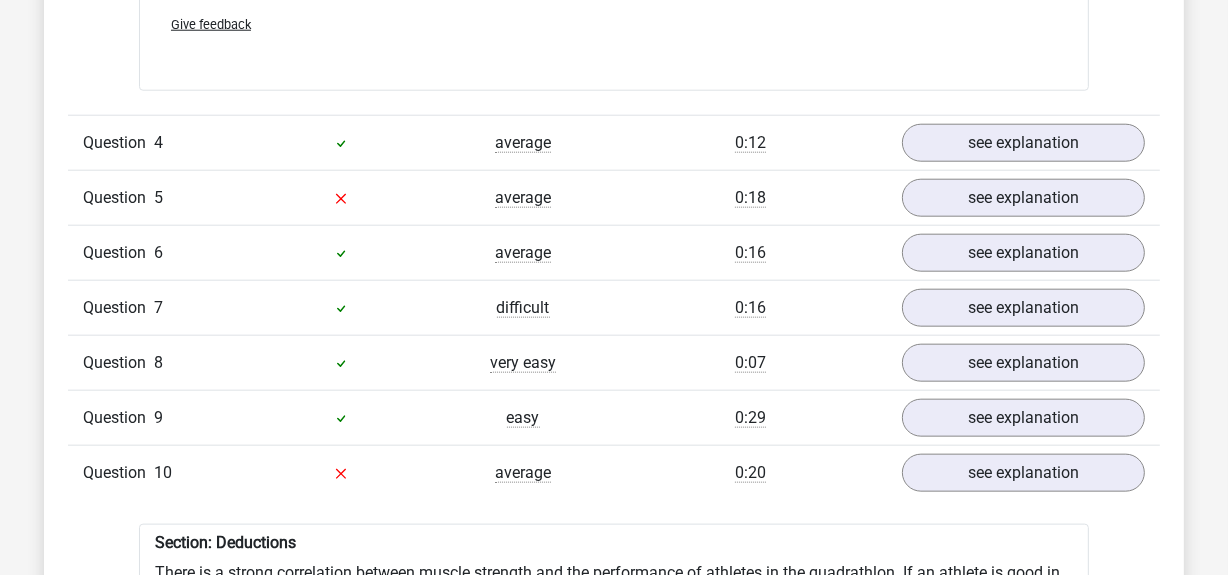 scroll, scrollTop: 1869, scrollLeft: 0, axis: vertical 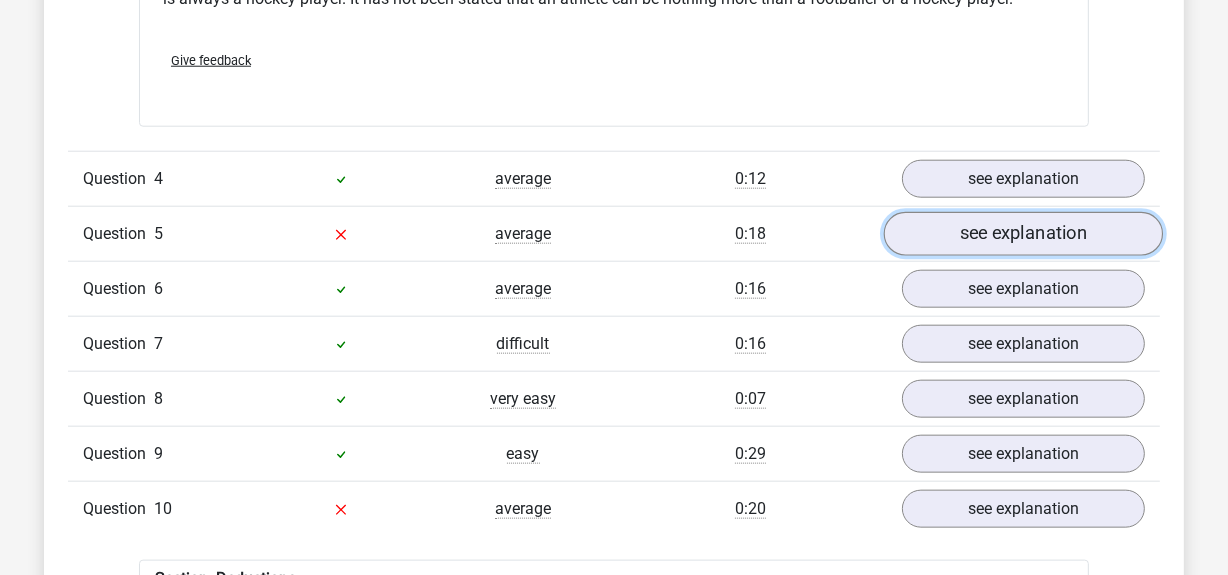 click on "see explanation" at bounding box center (1023, 235) 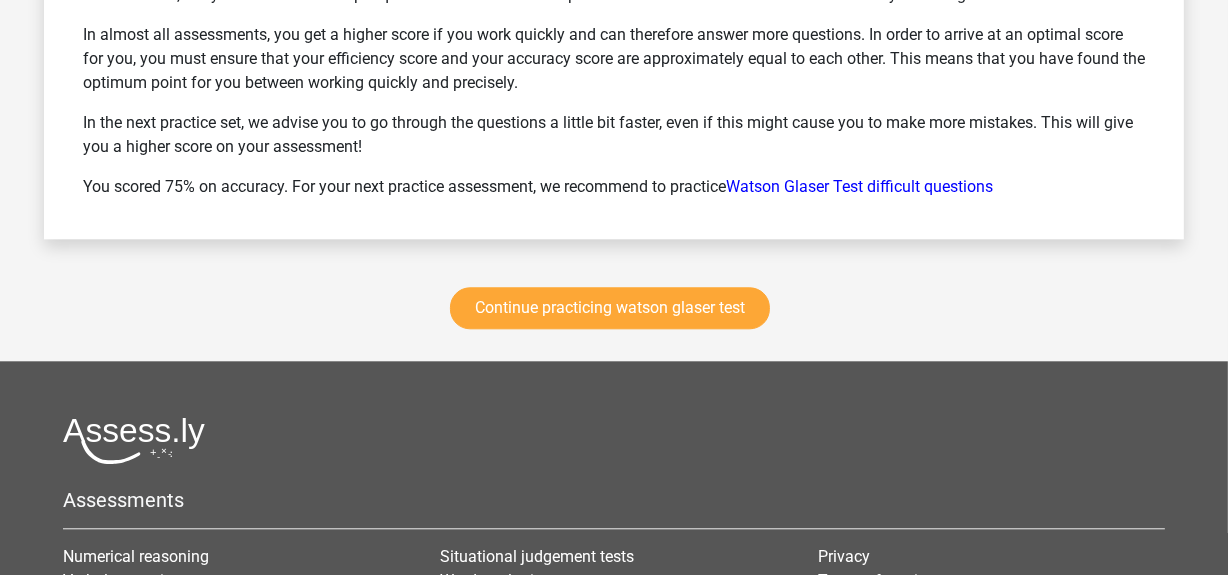 scroll, scrollTop: 4212, scrollLeft: 0, axis: vertical 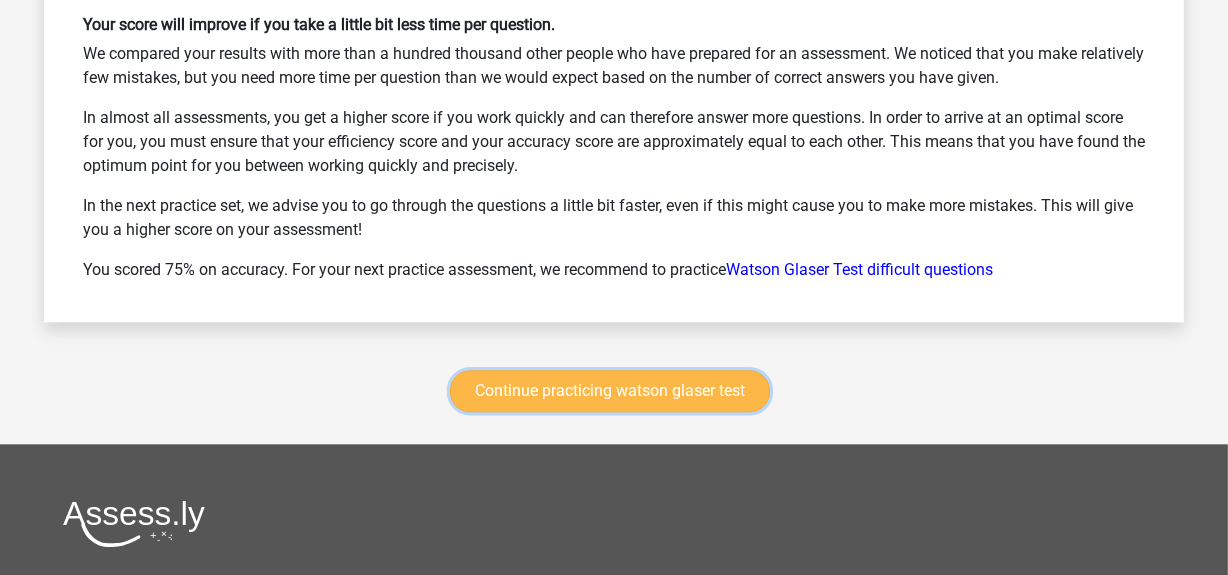 click on "Continue practicing watson glaser test" at bounding box center [610, 391] 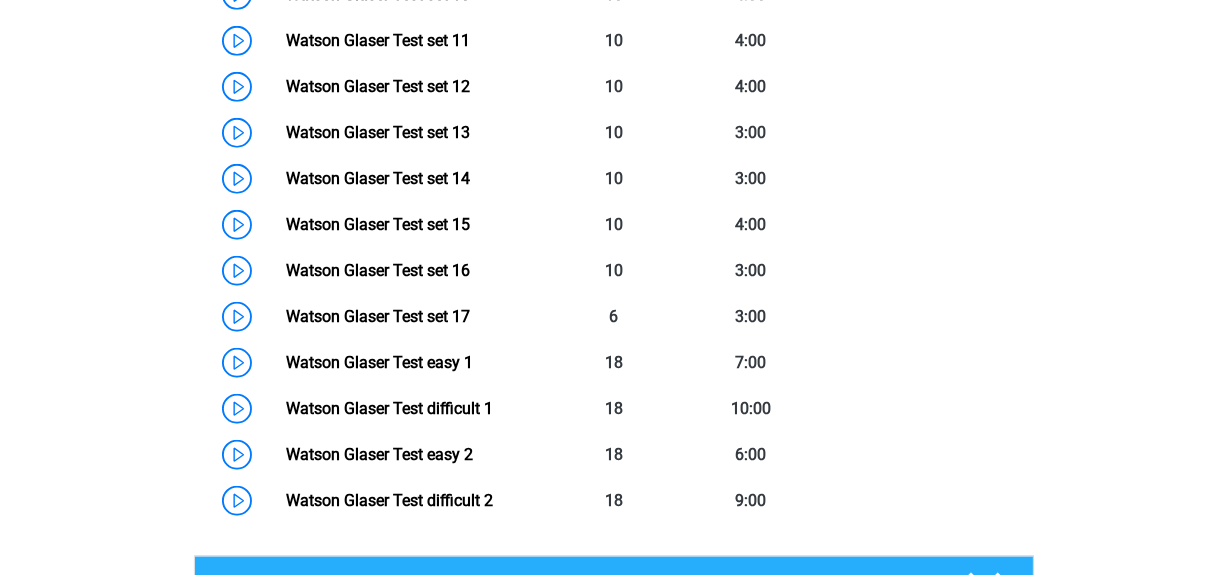 scroll, scrollTop: 1472, scrollLeft: 0, axis: vertical 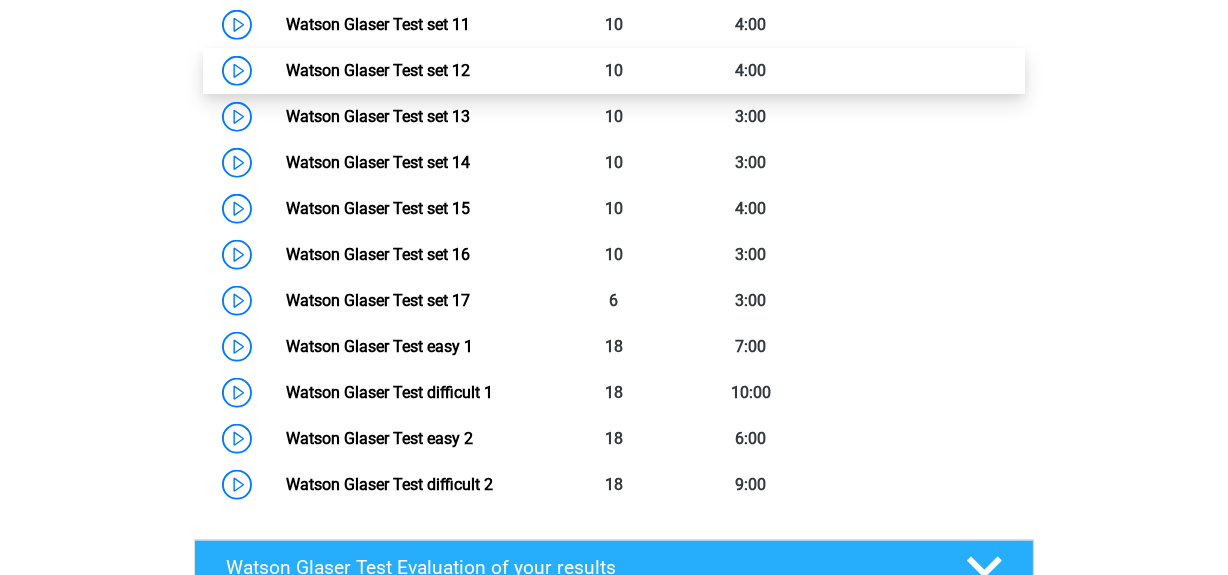 click on "Watson Glaser Test
set 12" at bounding box center [378, 70] 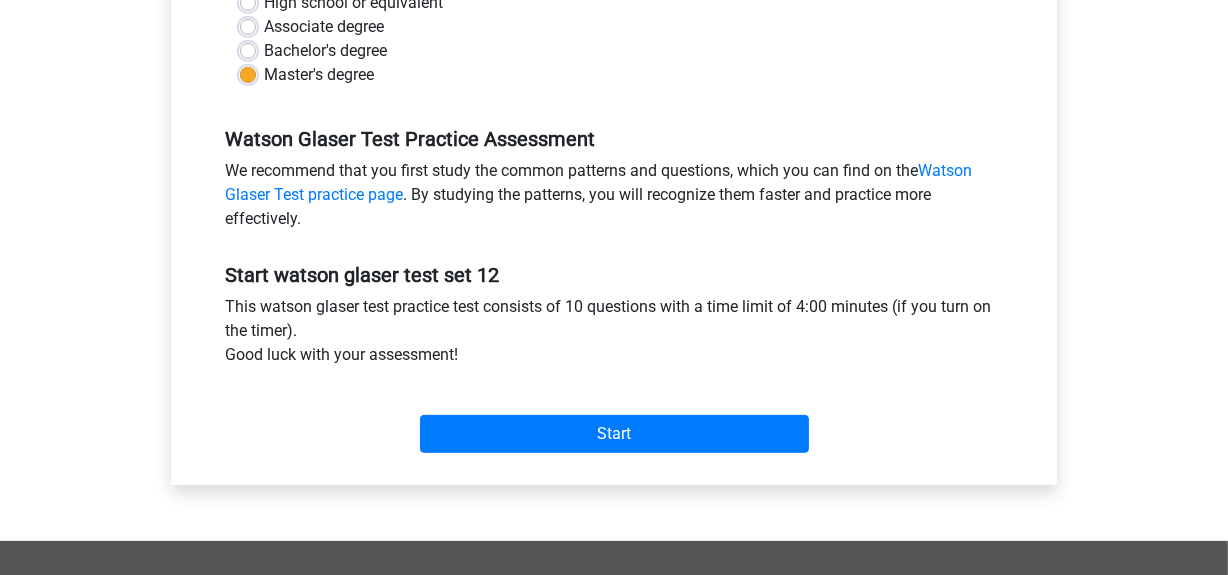 scroll, scrollTop: 554, scrollLeft: 0, axis: vertical 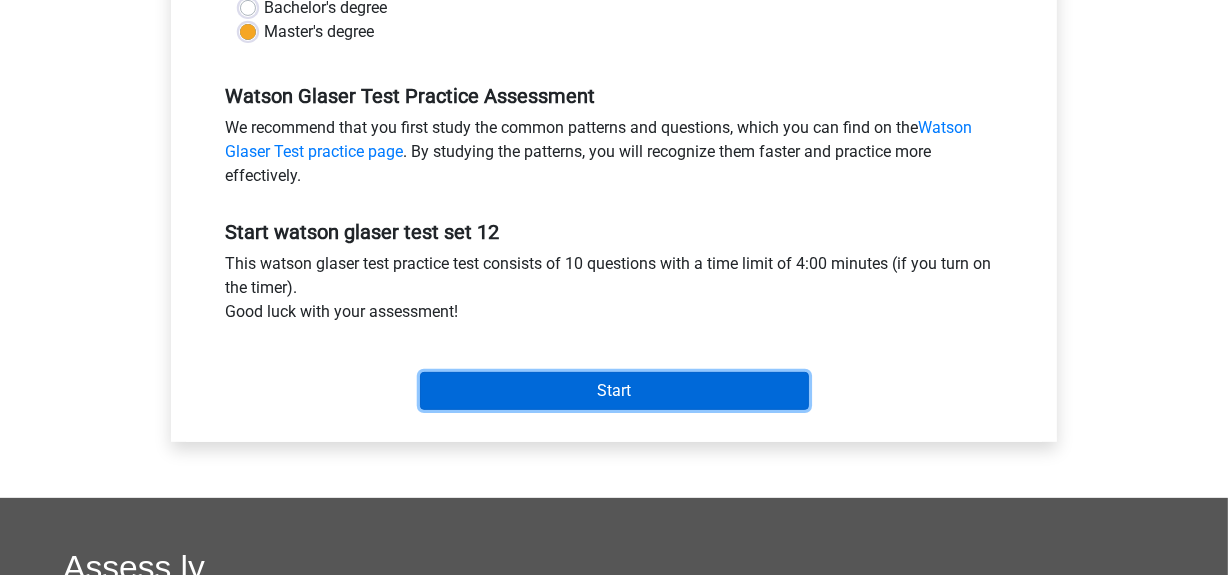 click on "Start" at bounding box center (614, 391) 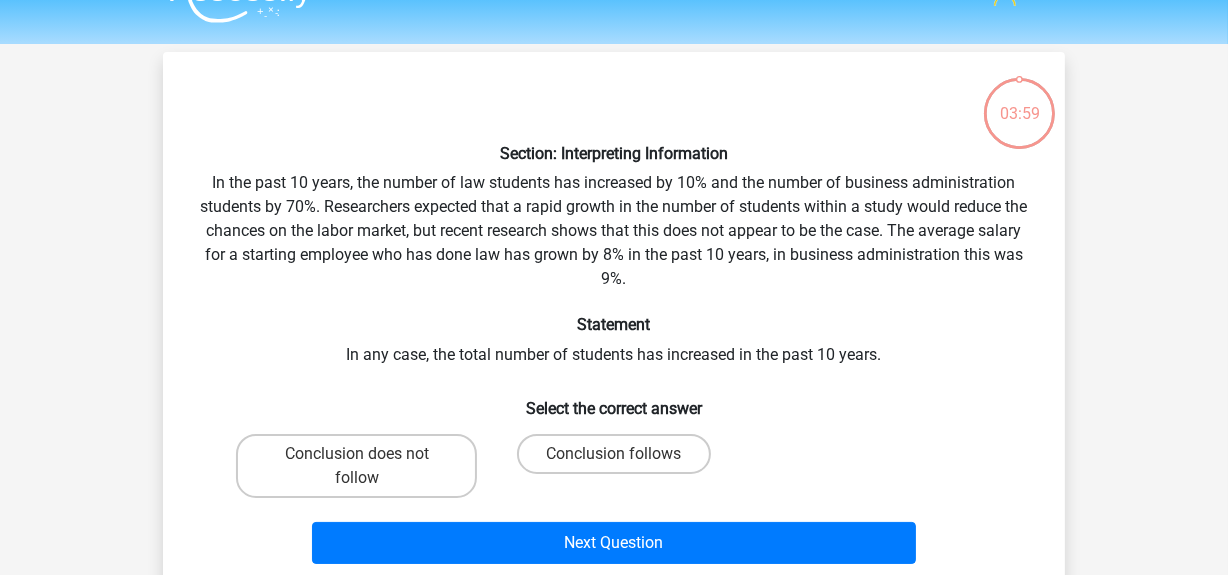 scroll, scrollTop: 40, scrollLeft: 0, axis: vertical 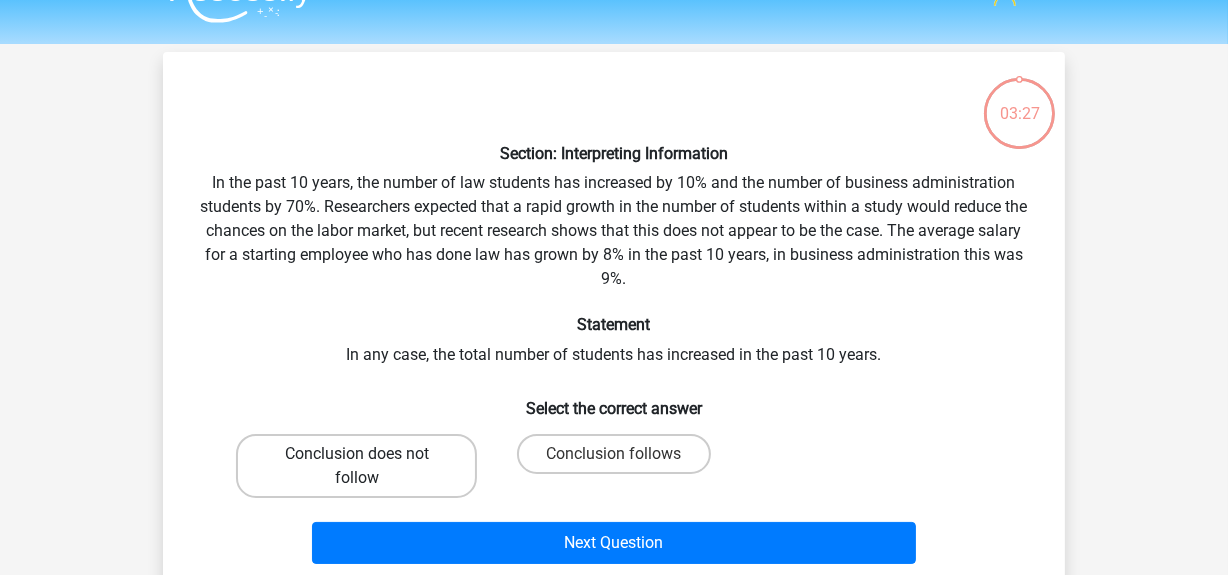 click on "Conclusion does not follow" at bounding box center [356, 466] 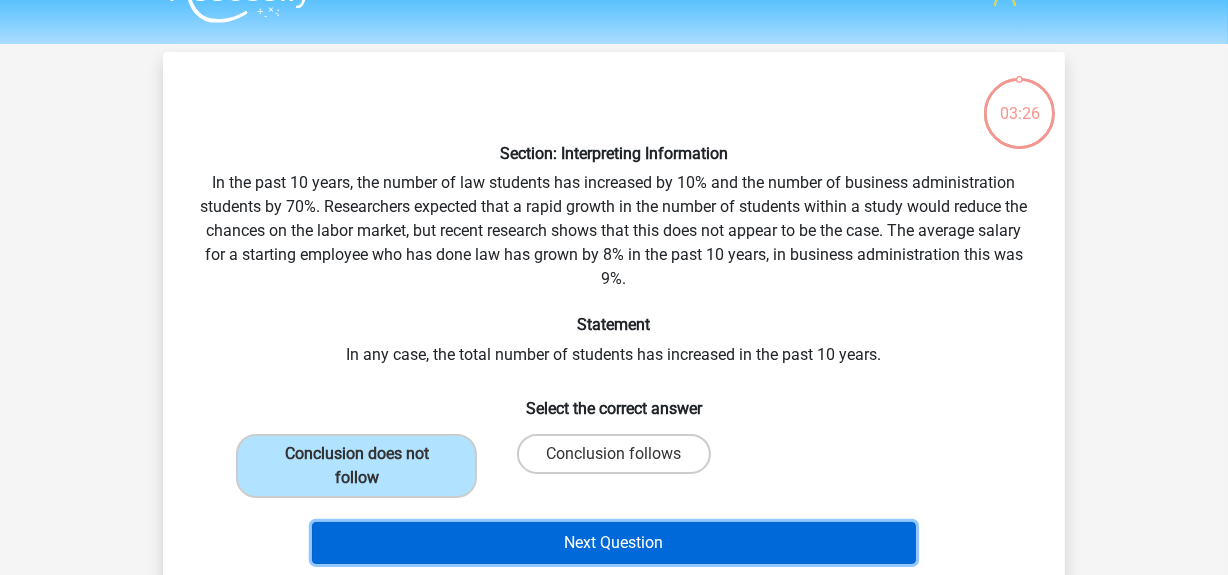 click on "Next Question" at bounding box center [614, 543] 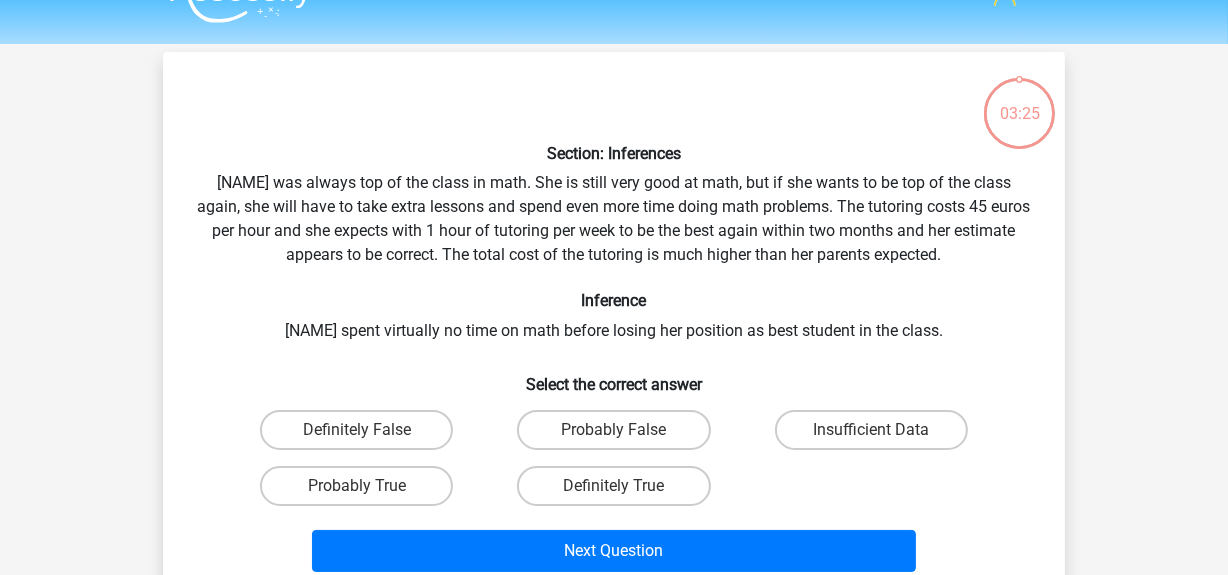 scroll, scrollTop: 91, scrollLeft: 0, axis: vertical 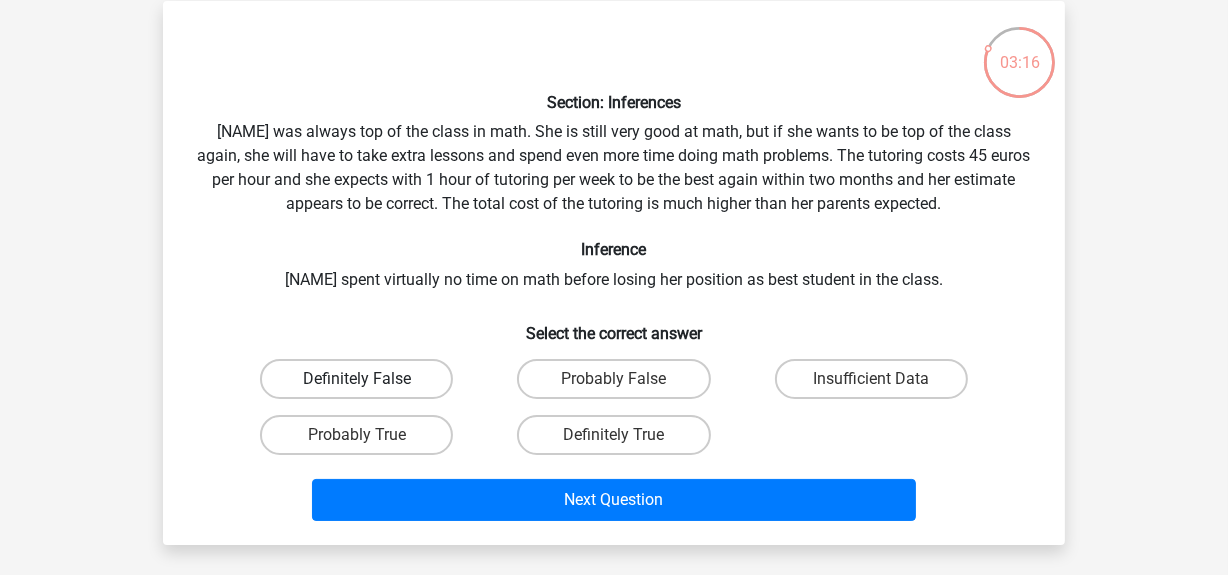 click on "Definitely False" at bounding box center (356, 379) 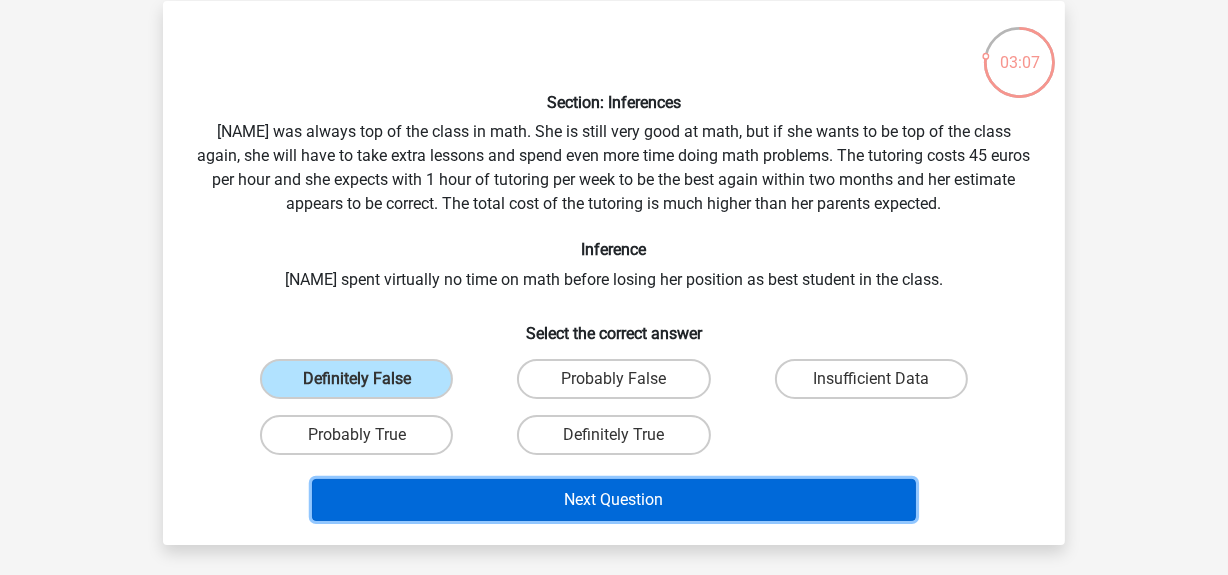 click on "Next Question" at bounding box center [614, 500] 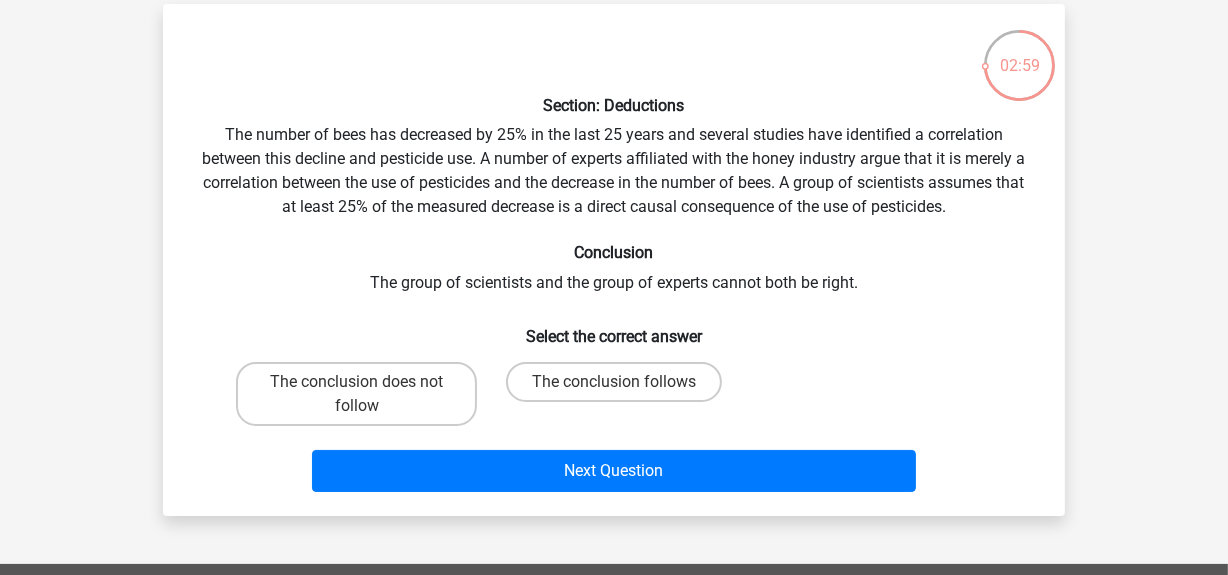 scroll, scrollTop: 87, scrollLeft: 0, axis: vertical 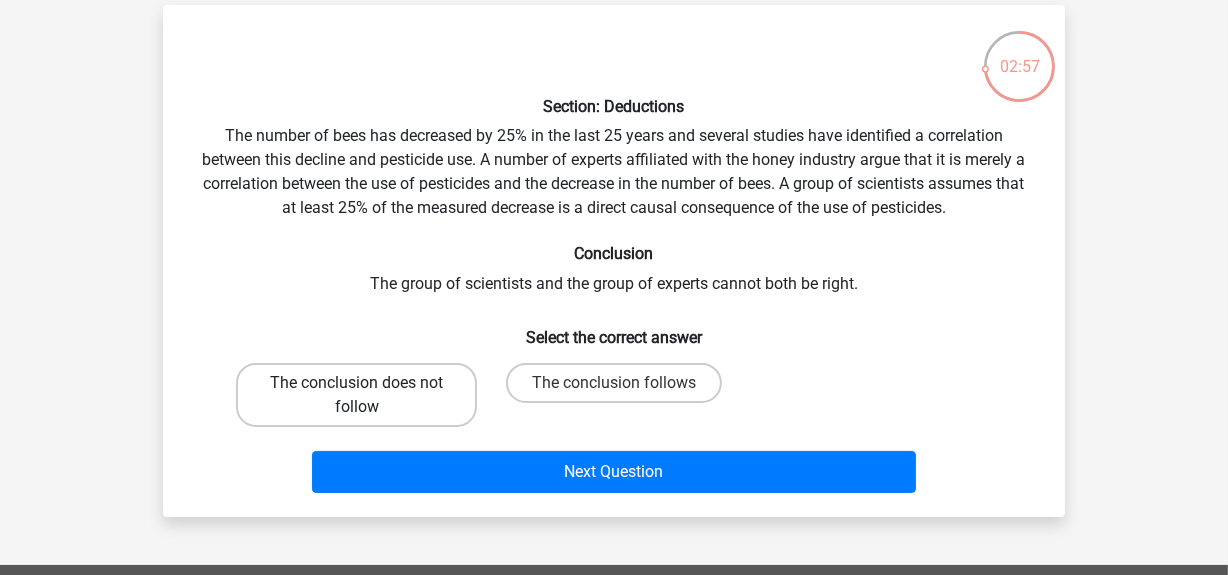 click on "The conclusion does not follow" at bounding box center [356, 395] 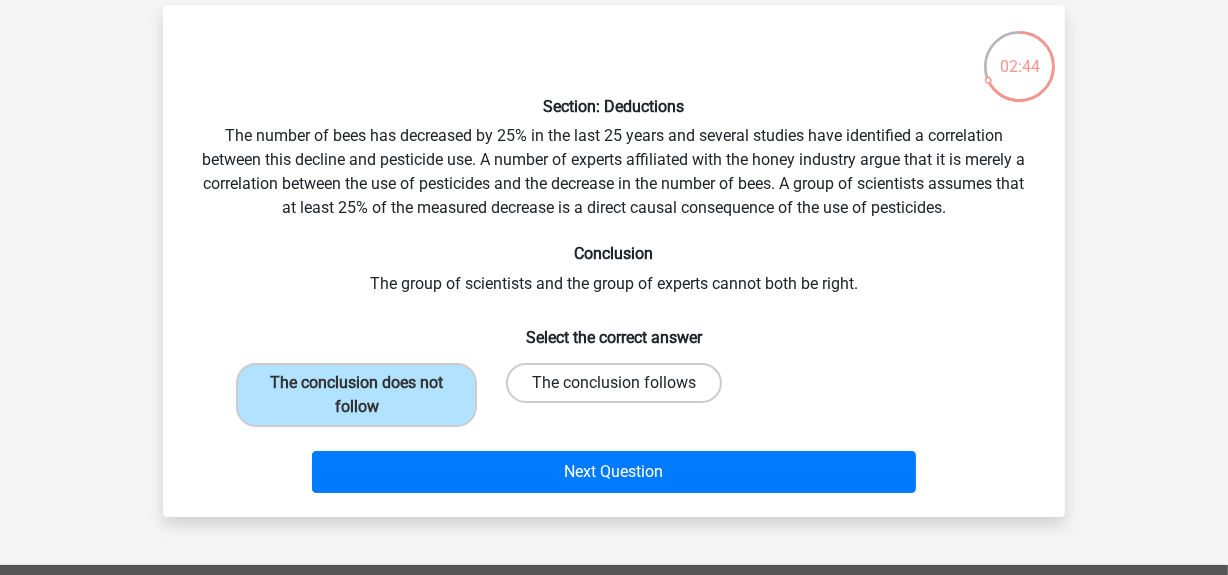 click on "The conclusion follows" at bounding box center (614, 383) 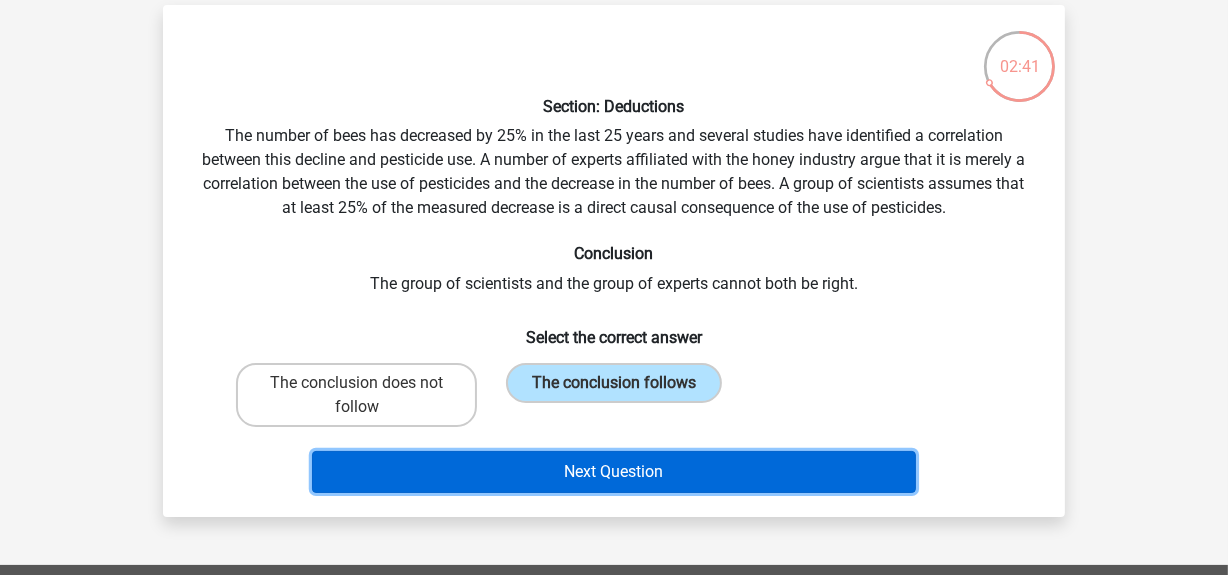 click on "Next Question" at bounding box center [614, 472] 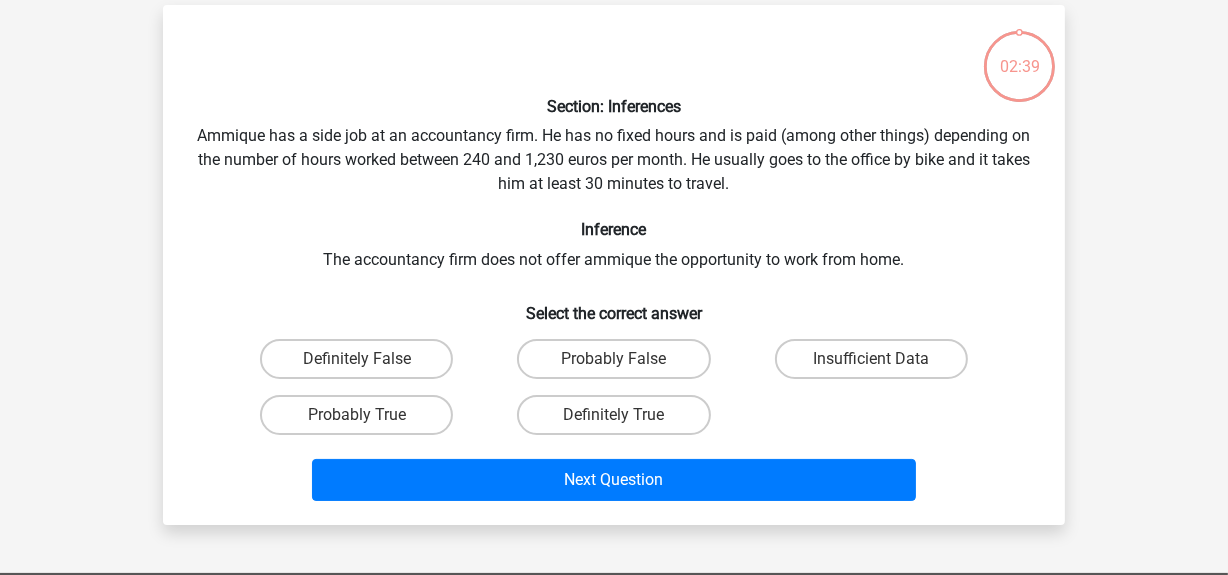 scroll, scrollTop: 91, scrollLeft: 0, axis: vertical 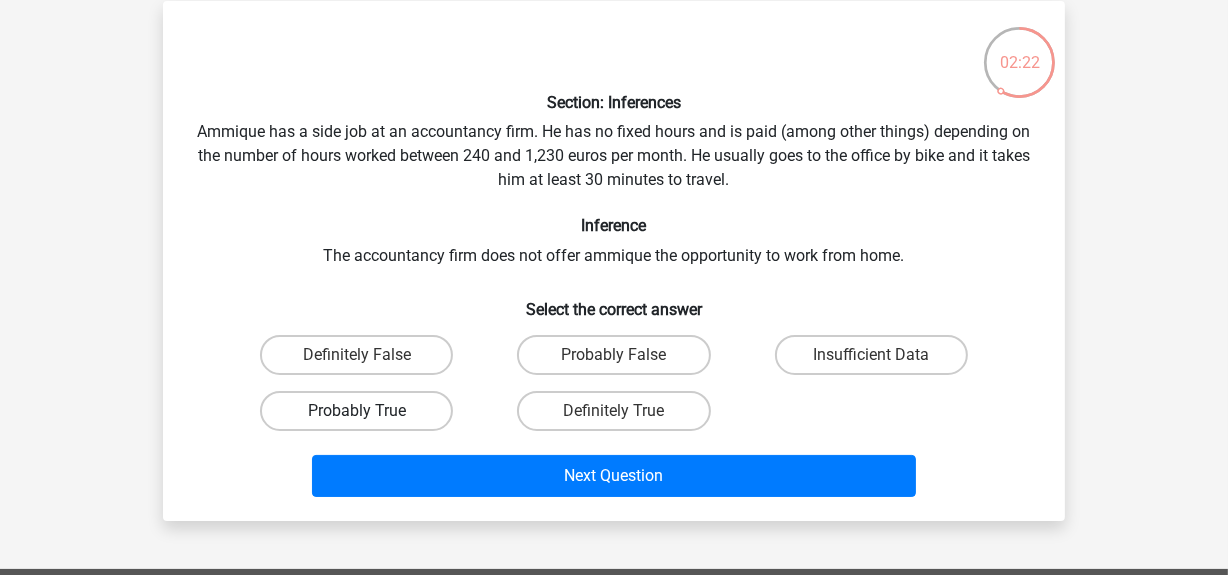 click on "Probably True" at bounding box center [356, 411] 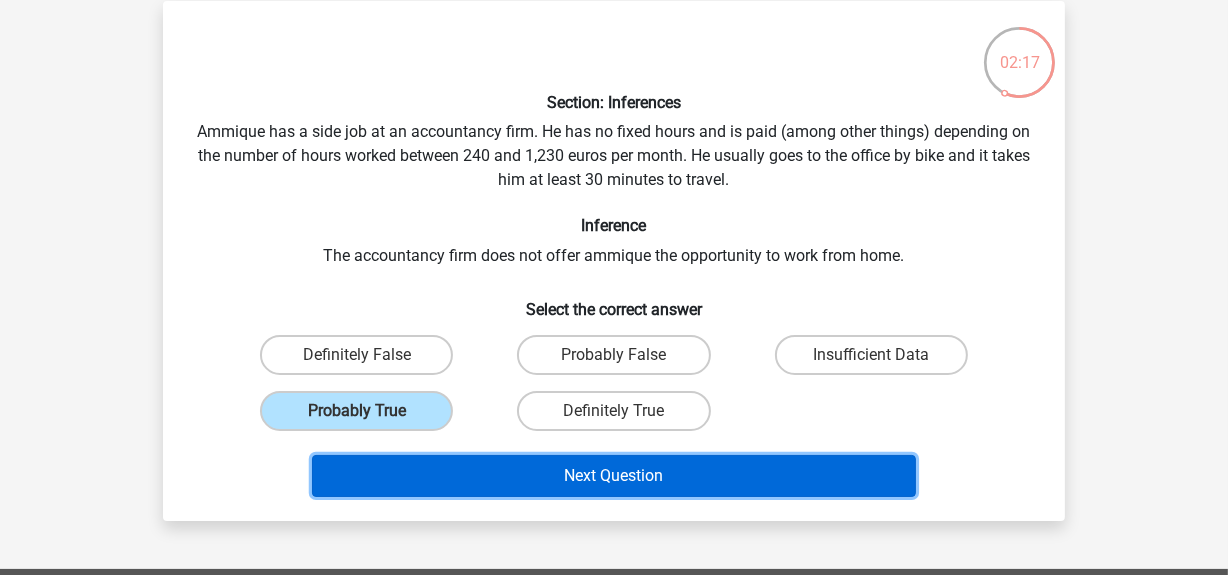 click on "Next Question" at bounding box center (614, 476) 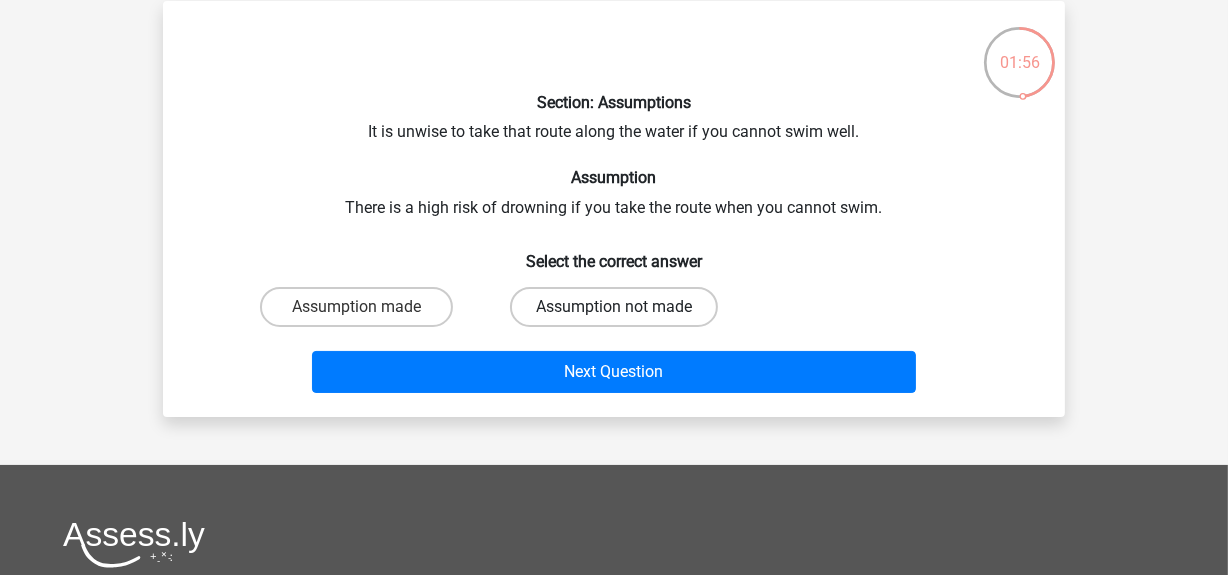 click on "Assumption not made" at bounding box center [614, 307] 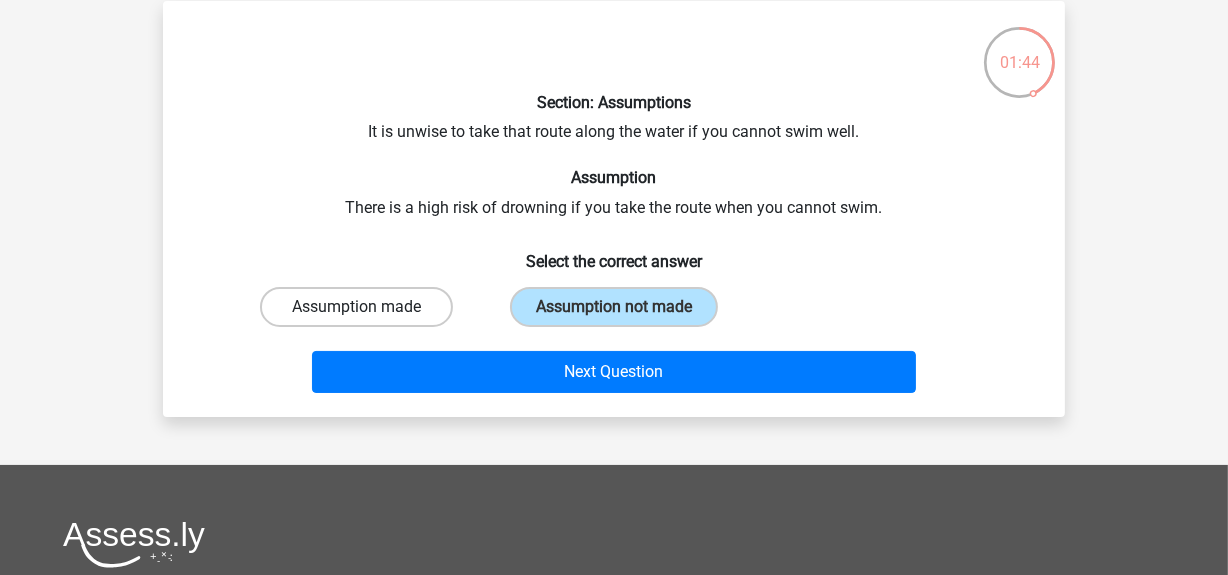click on "Assumption made" at bounding box center [356, 307] 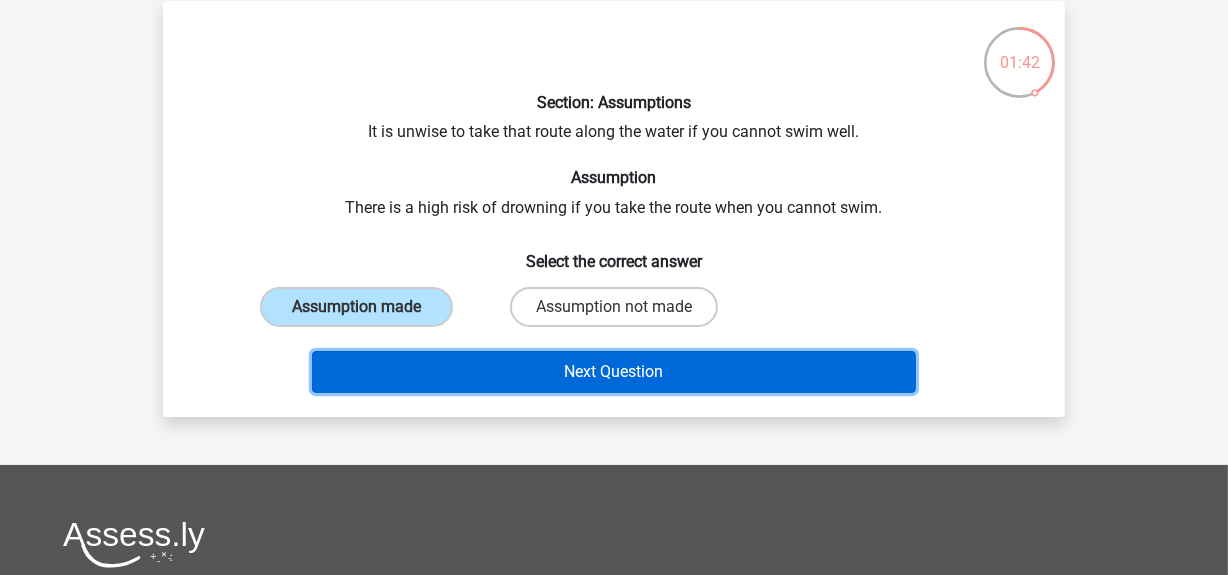 click on "Next Question" at bounding box center [614, 372] 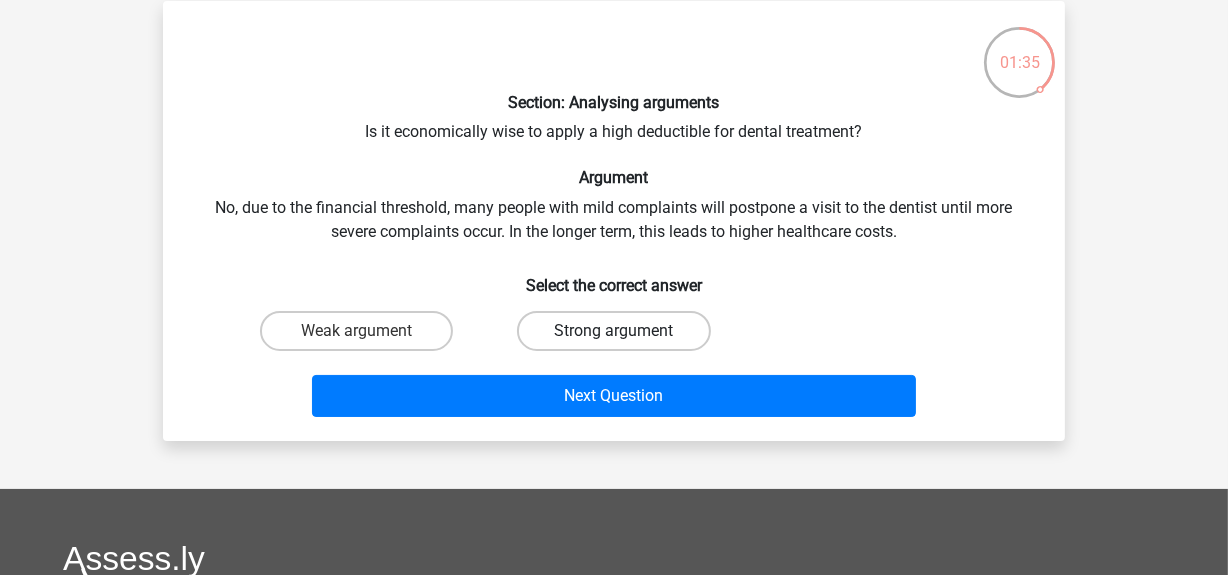 click on "Strong argument" at bounding box center [613, 331] 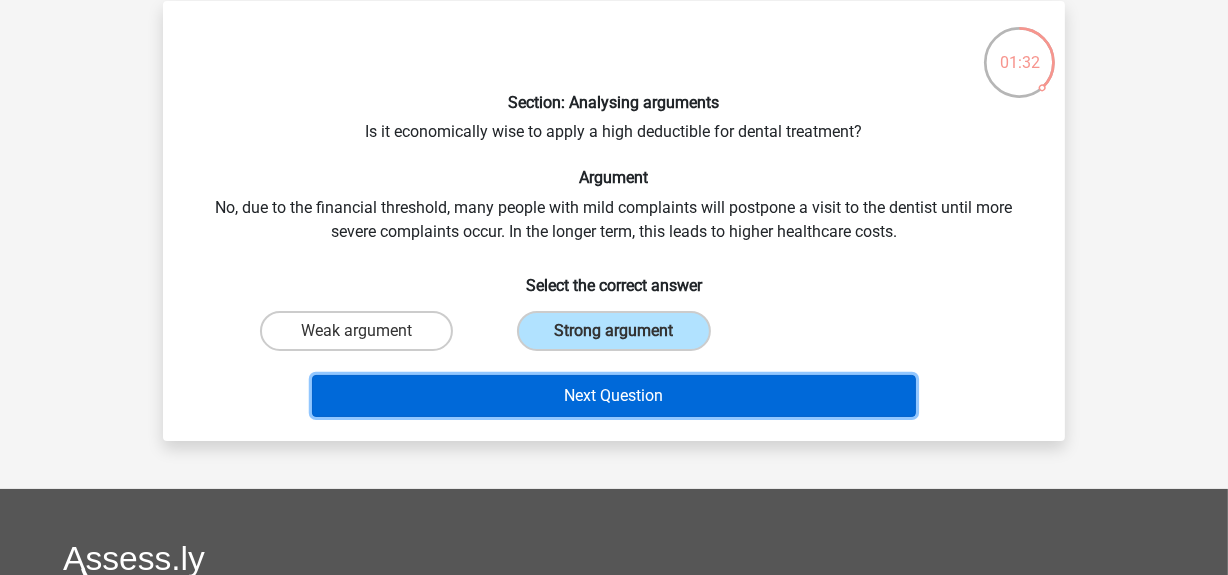 click on "Next Question" at bounding box center (614, 396) 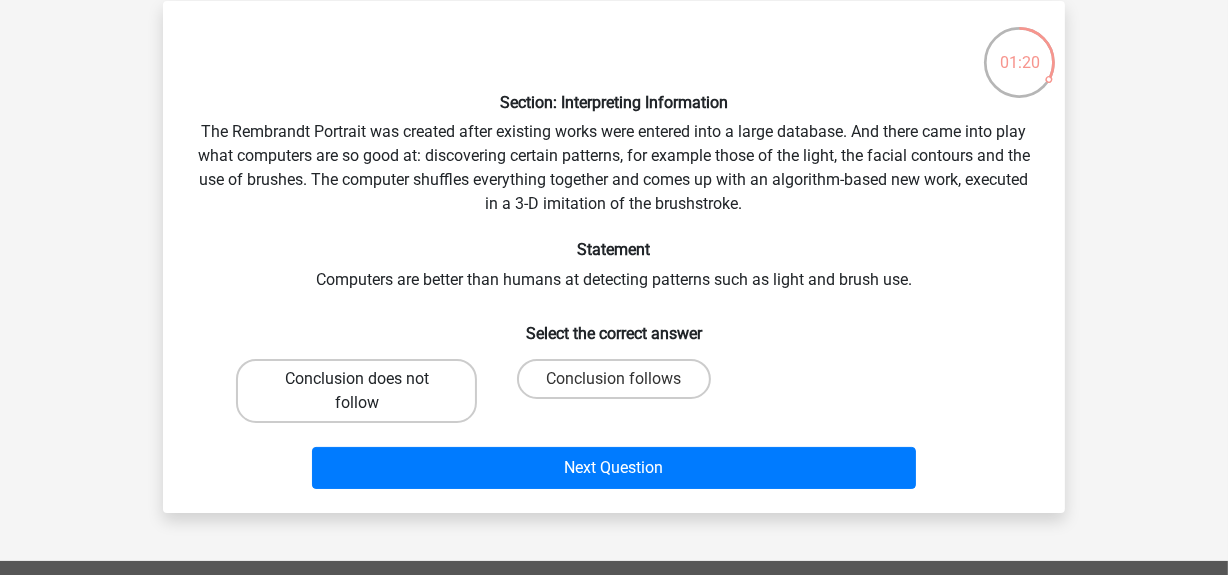 click on "Conclusion does not follow" at bounding box center (356, 391) 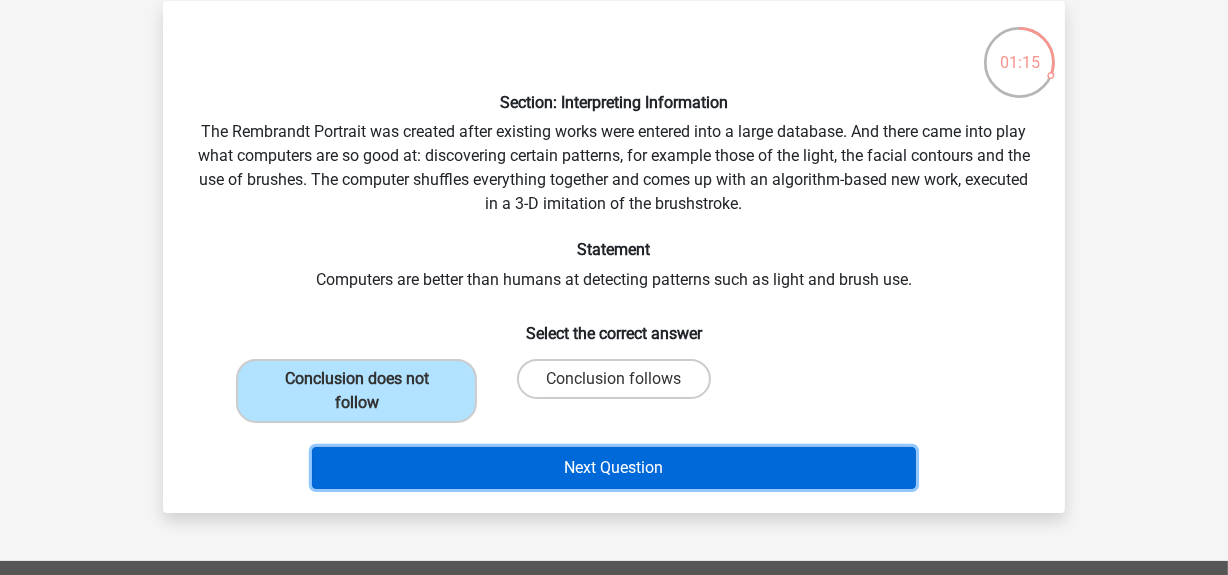 click on "Next Question" at bounding box center (614, 468) 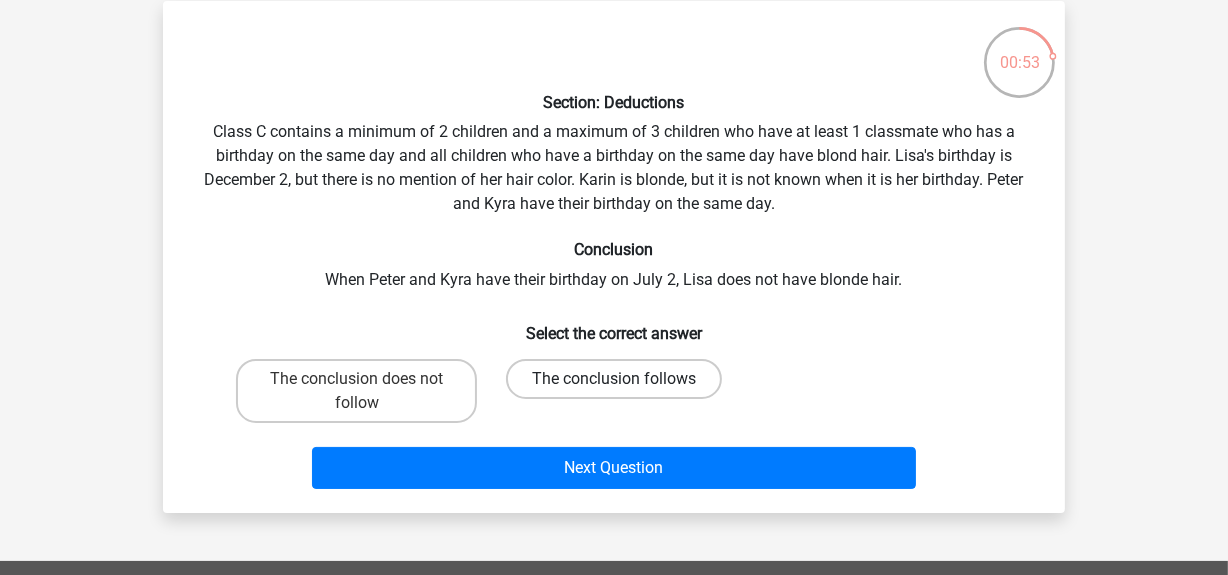 click on "The conclusion follows" at bounding box center [614, 379] 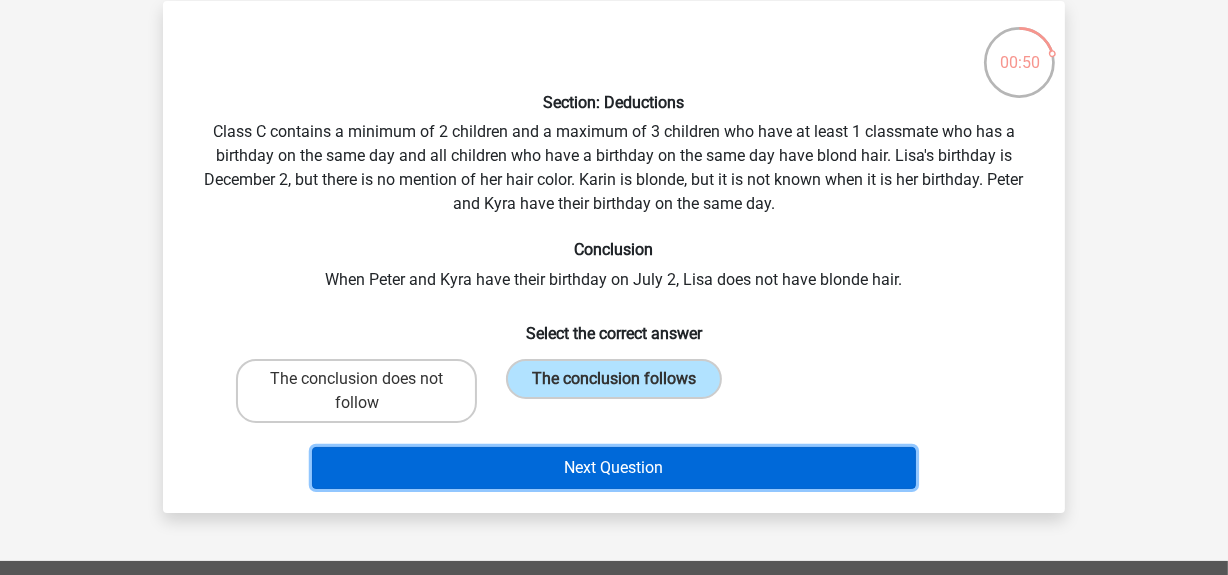 click on "Next Question" at bounding box center [614, 468] 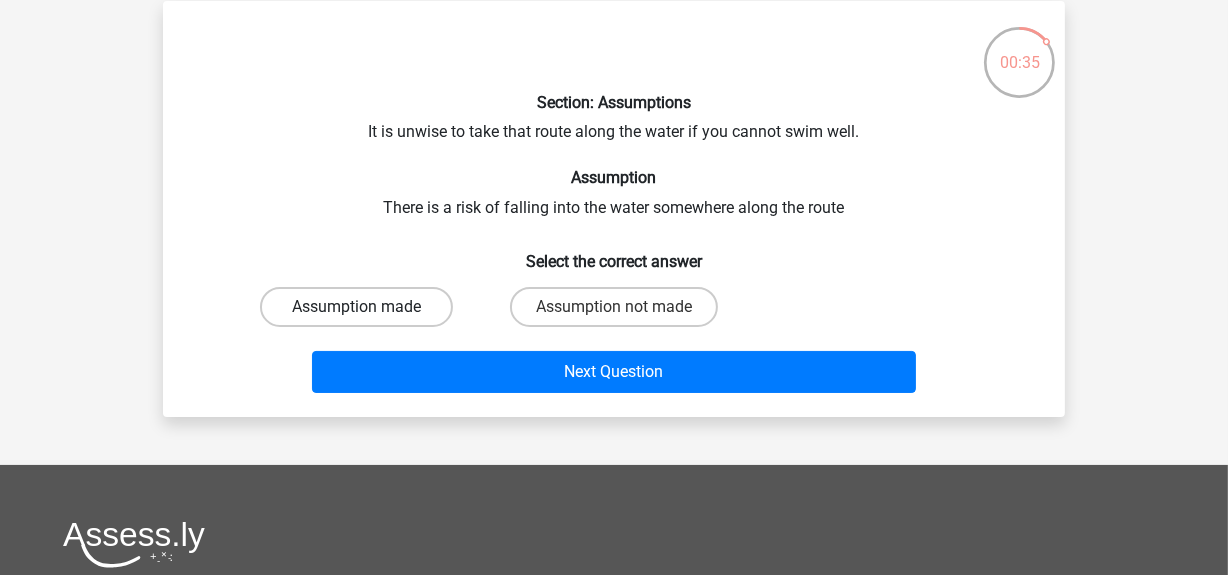 click on "Assumption made" at bounding box center (356, 307) 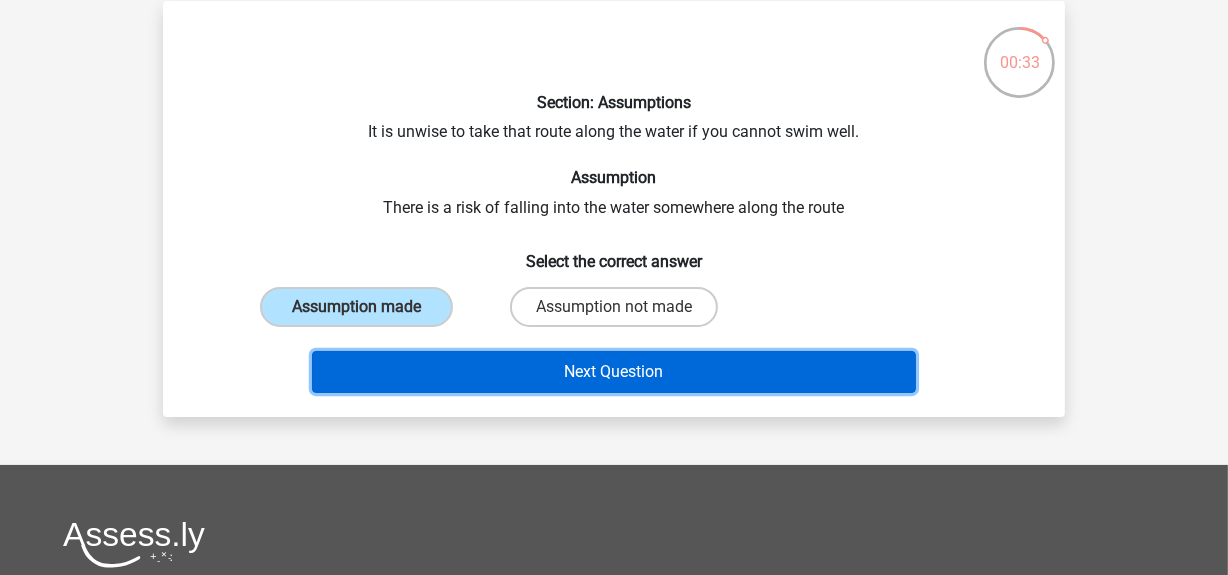 click on "Next Question" at bounding box center [614, 372] 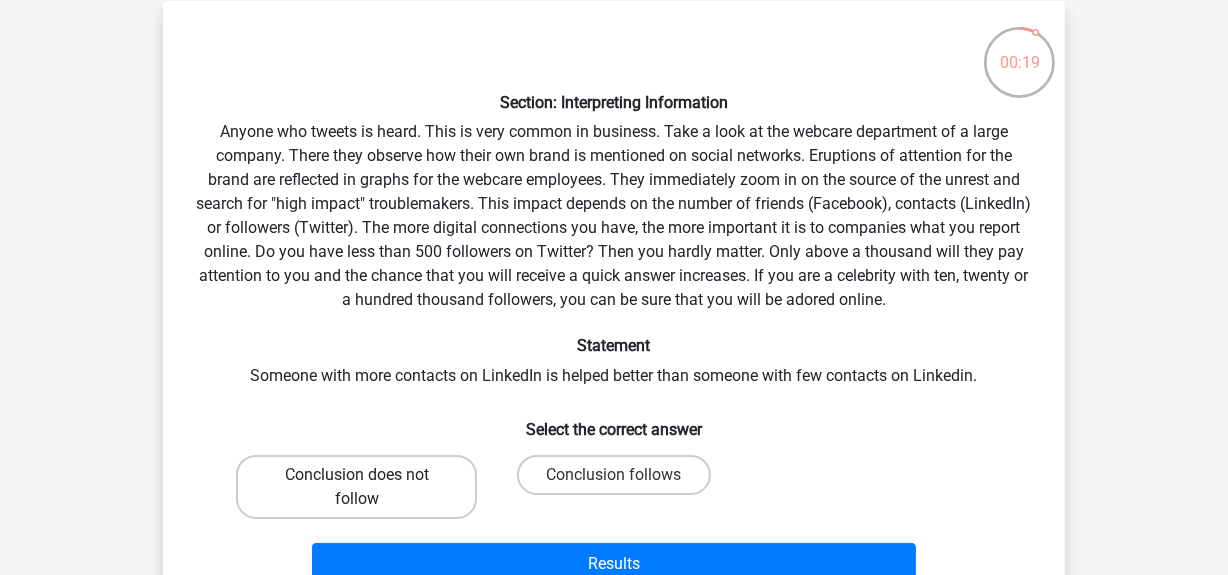 click on "Conclusion does not follow" at bounding box center (356, 487) 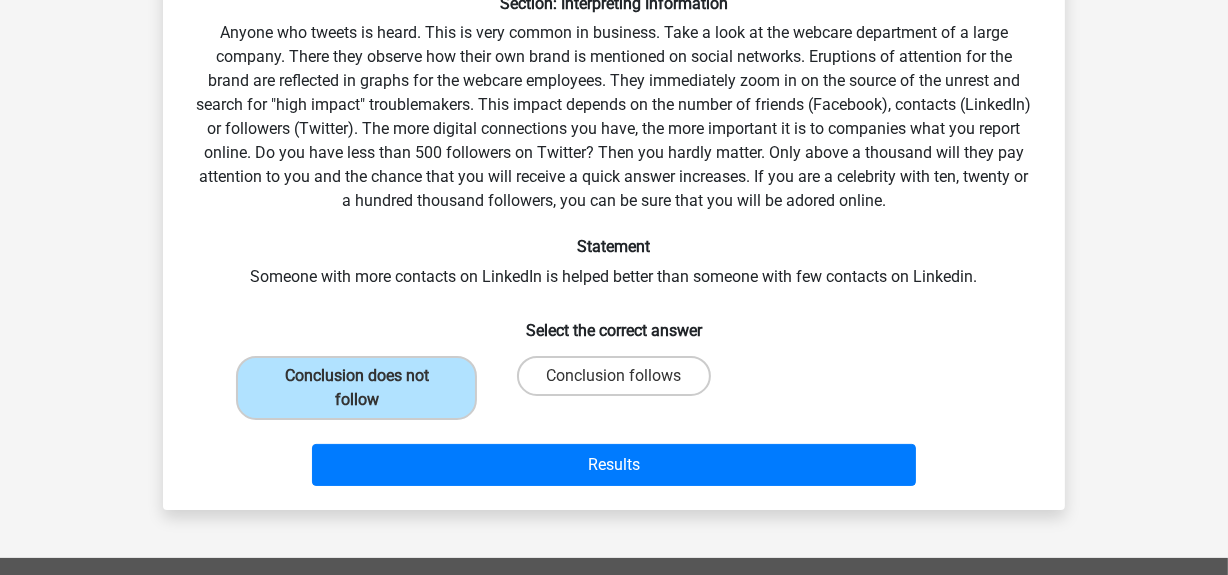 scroll, scrollTop: 191, scrollLeft: 0, axis: vertical 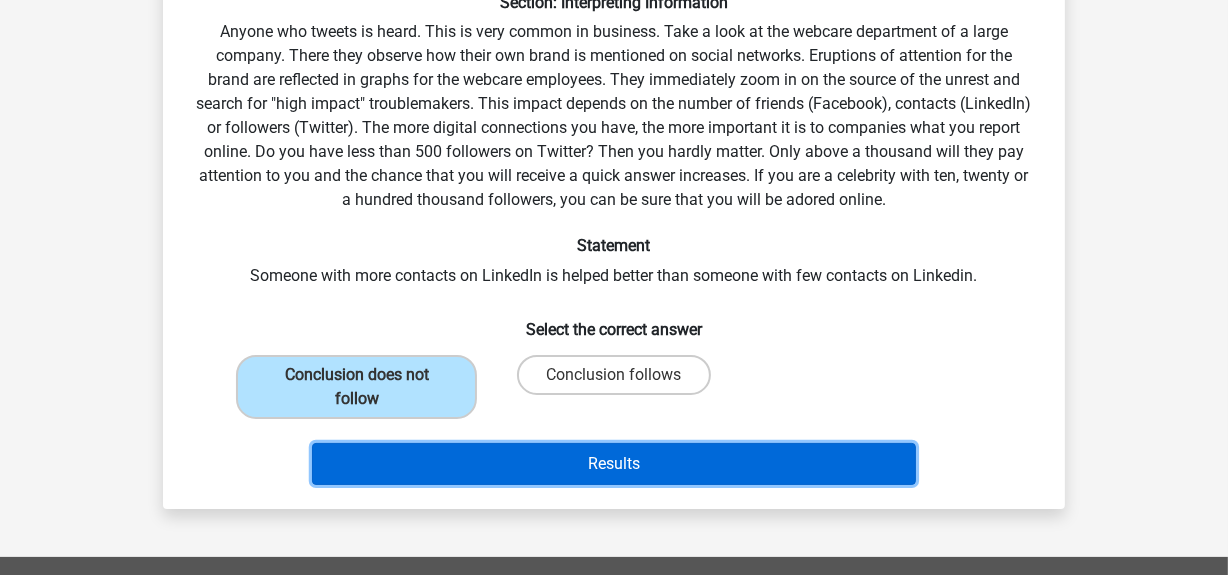 click on "Results" at bounding box center (614, 464) 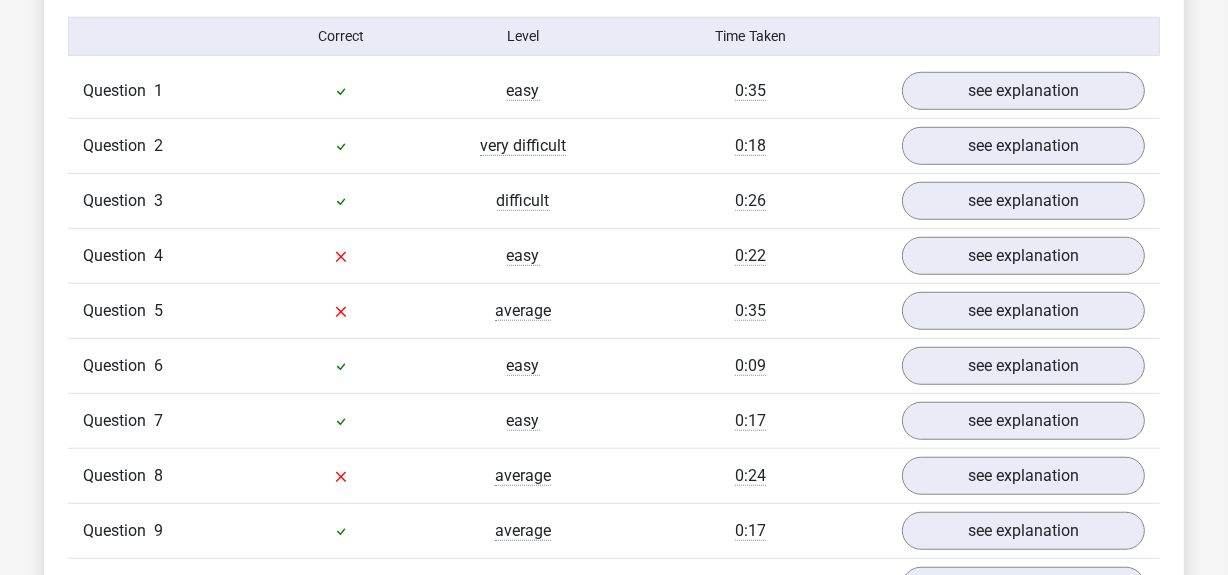 scroll, scrollTop: 1311, scrollLeft: 0, axis: vertical 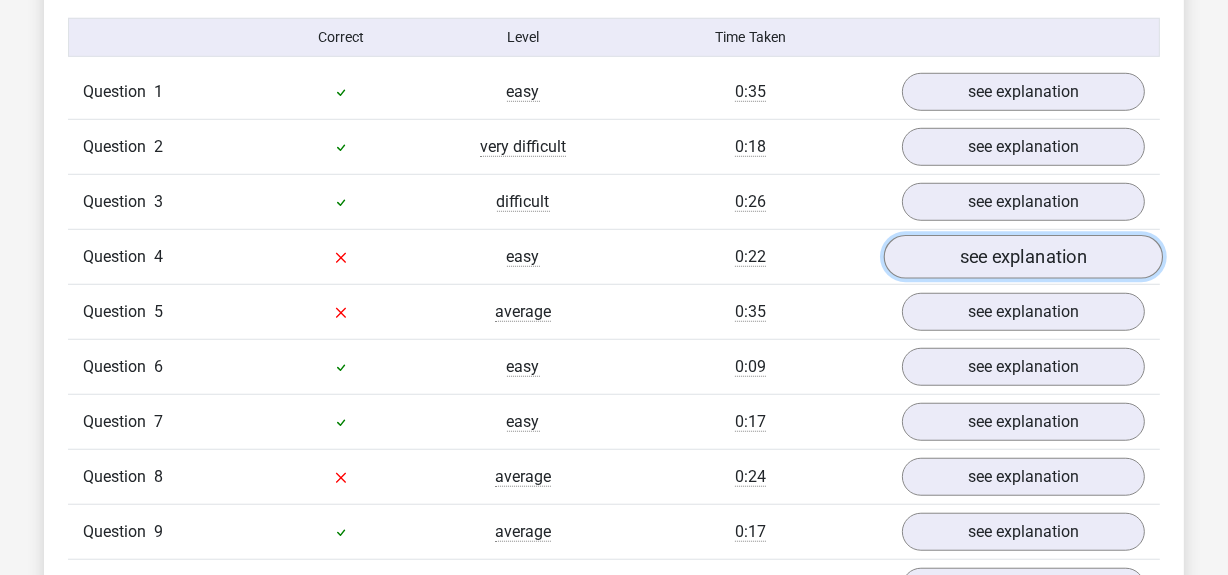 click on "see explanation" at bounding box center [1023, 257] 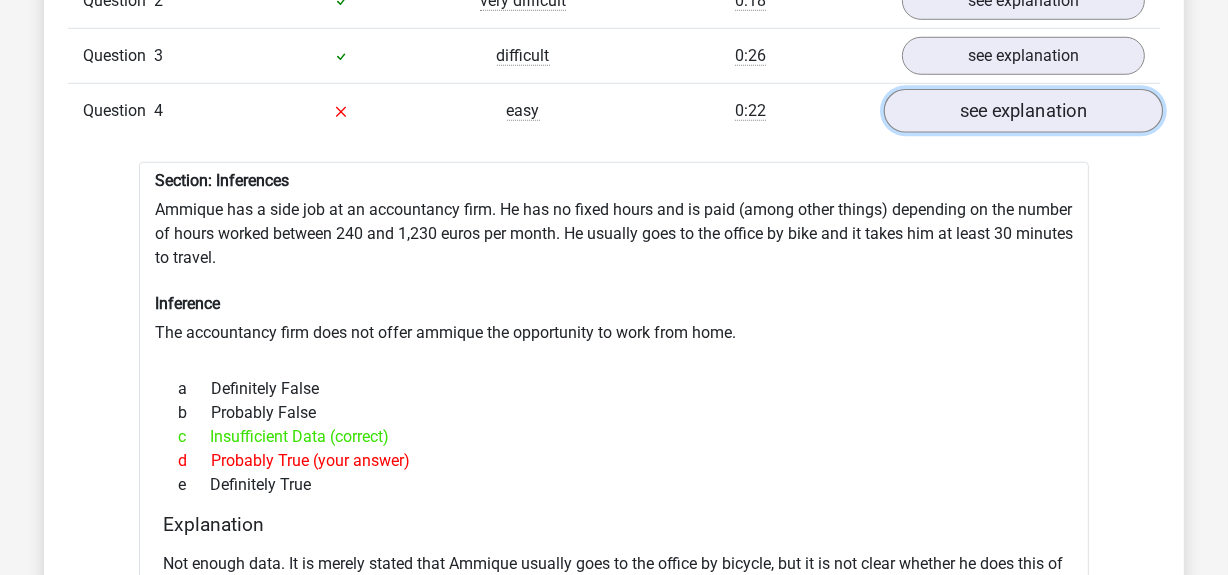 scroll, scrollTop: 1451, scrollLeft: 0, axis: vertical 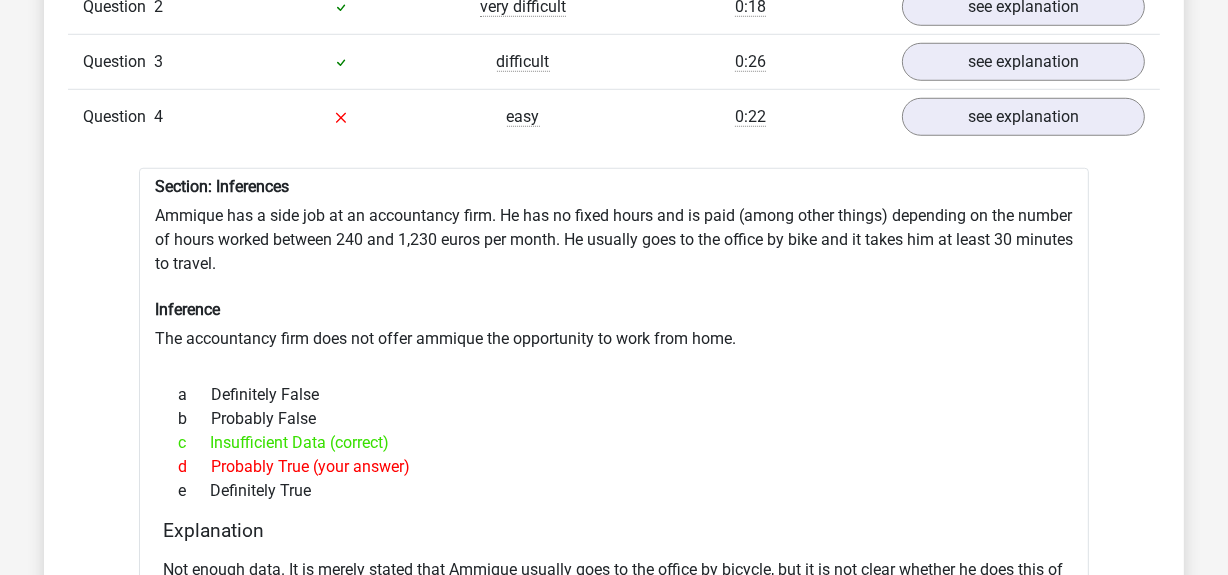click on "Question
4
easy
0:22
see explanation" at bounding box center [614, 116] 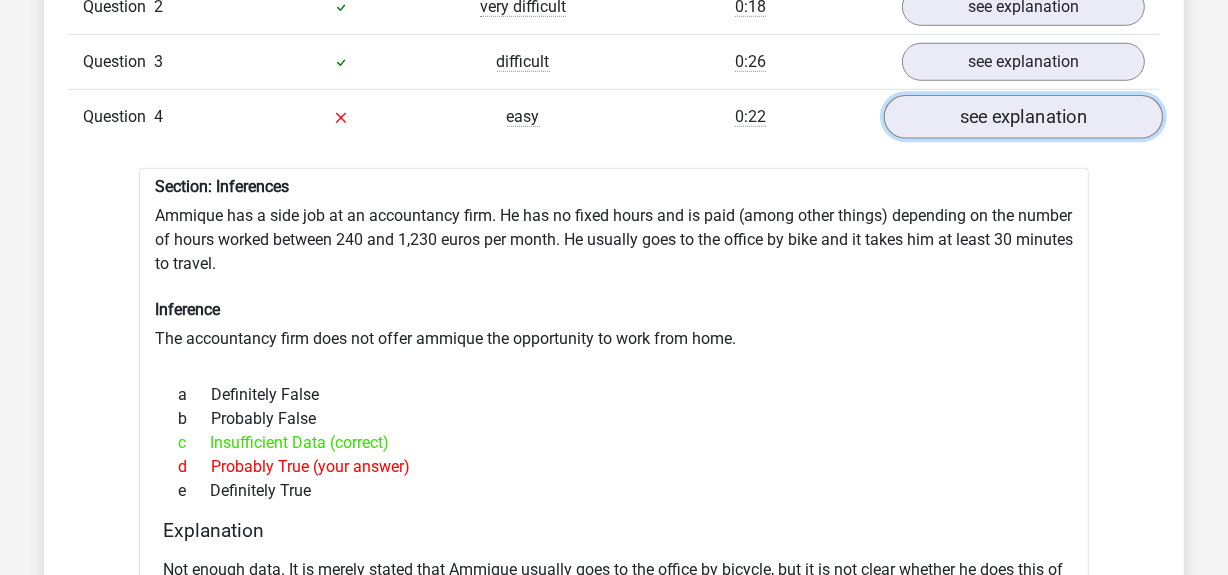 click on "see explanation" at bounding box center (1023, 117) 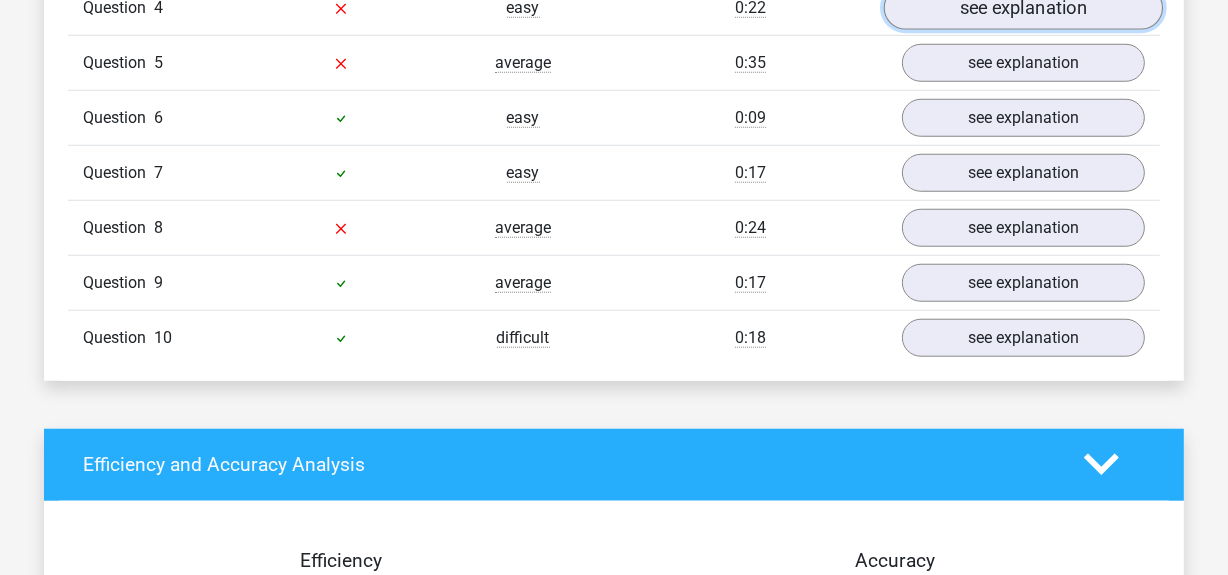 scroll, scrollTop: 1557, scrollLeft: 0, axis: vertical 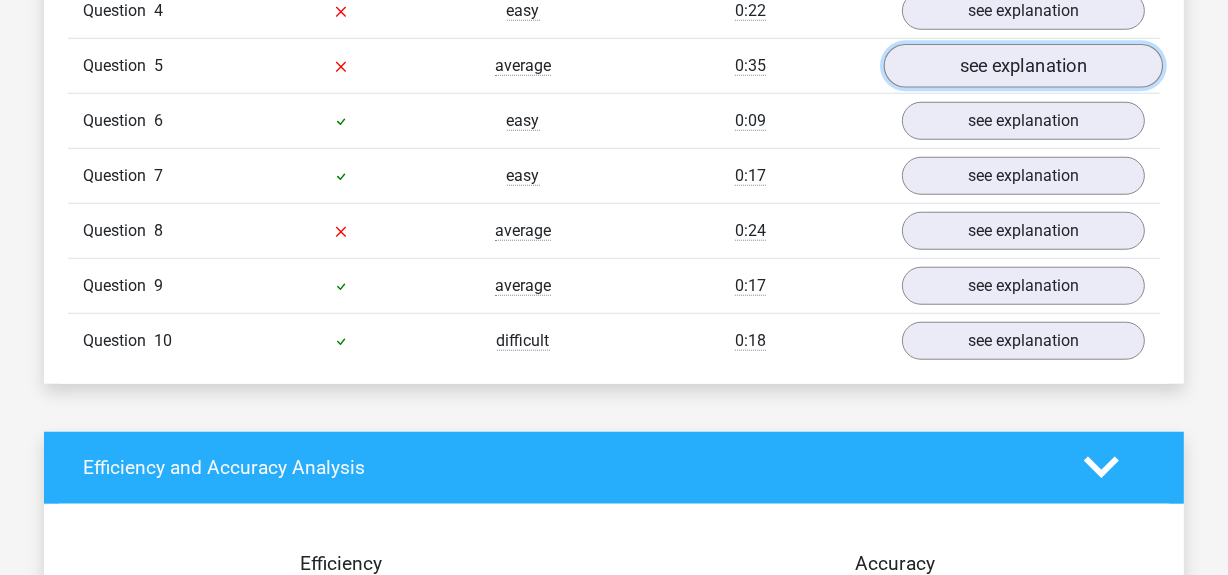 click on "see explanation" at bounding box center (1023, 66) 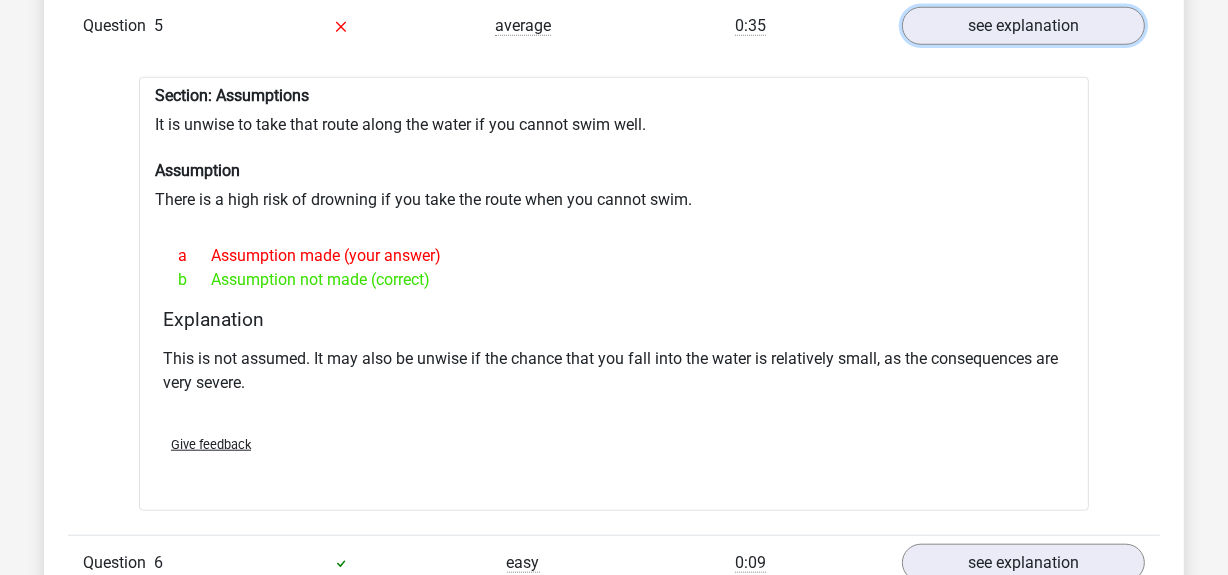 scroll, scrollTop: 1601, scrollLeft: 0, axis: vertical 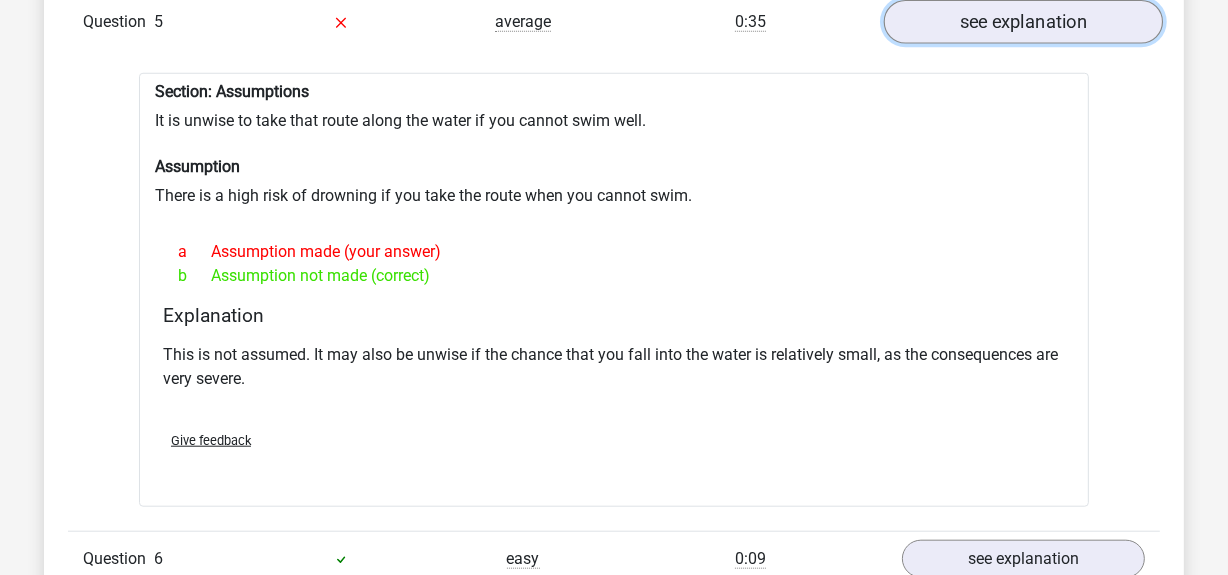 click on "see explanation" at bounding box center [1023, 22] 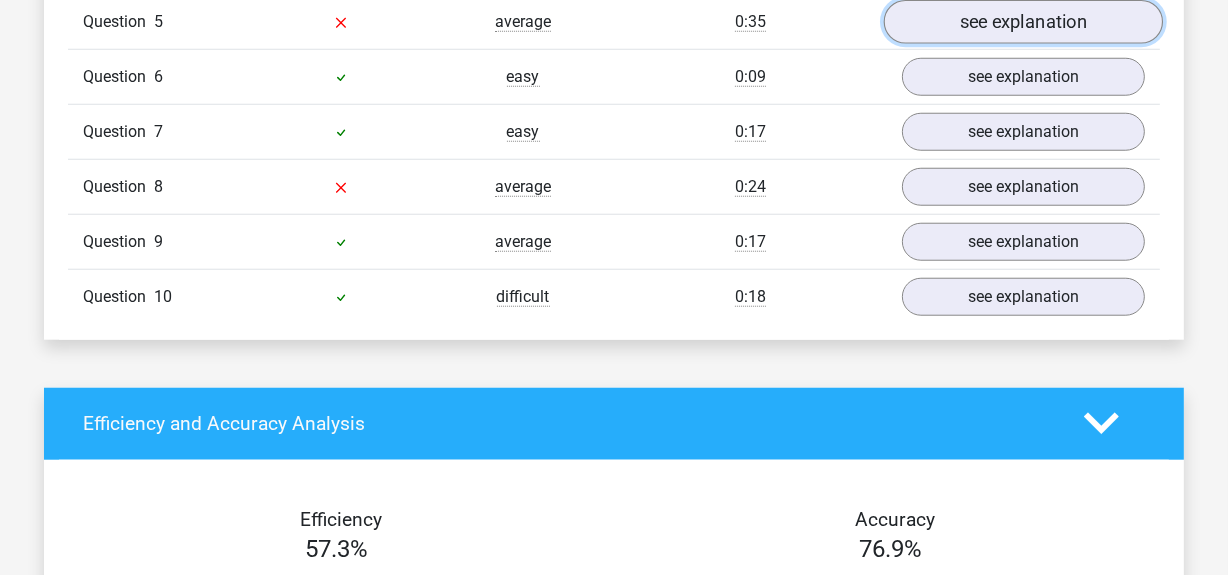 click on "see explanation" at bounding box center (1023, 22) 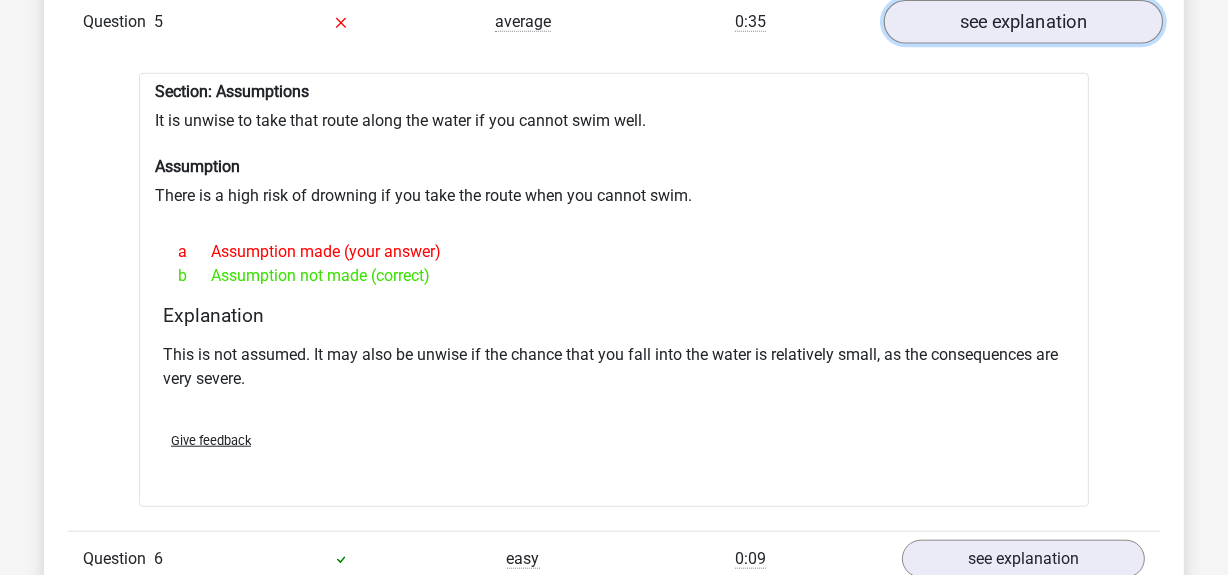 click on "see explanation" at bounding box center [1023, 22] 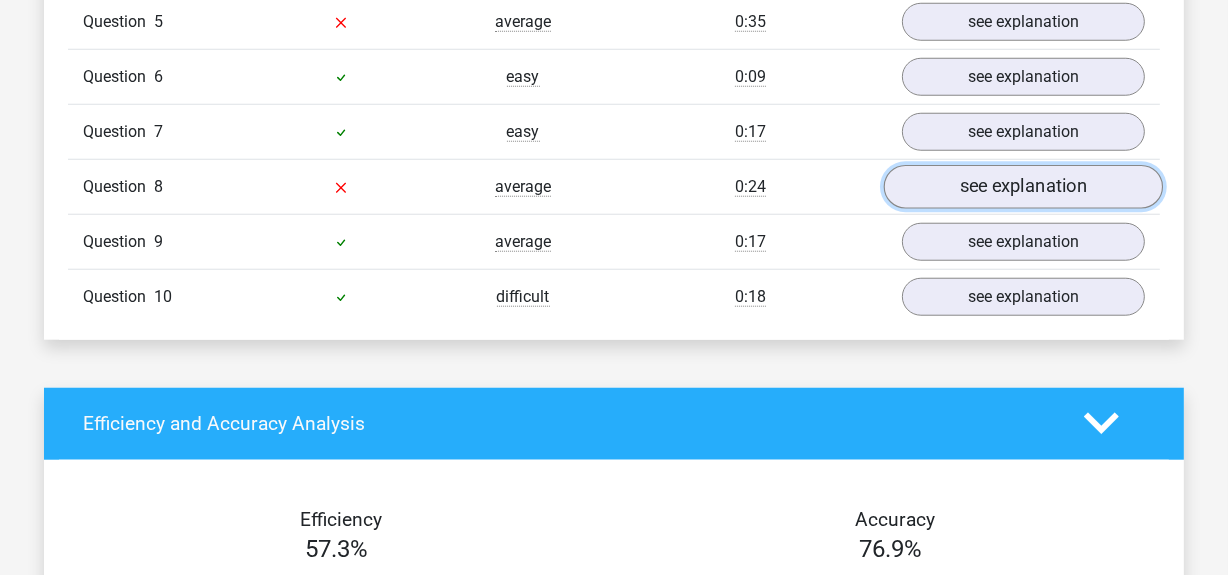 click on "see explanation" at bounding box center [1023, 187] 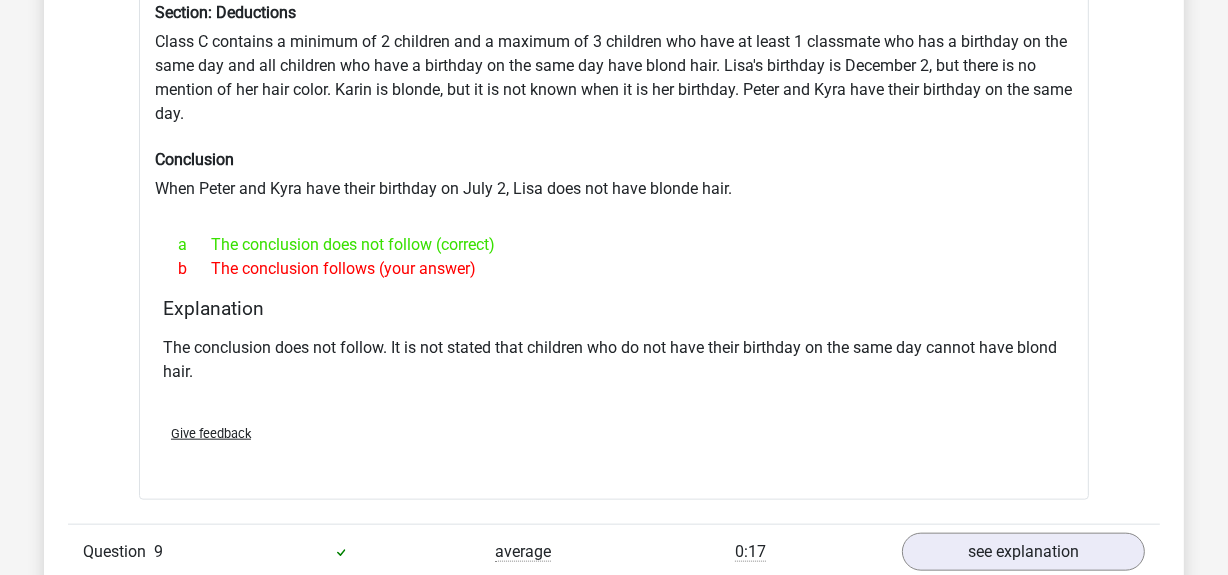 scroll, scrollTop: 1879, scrollLeft: 0, axis: vertical 